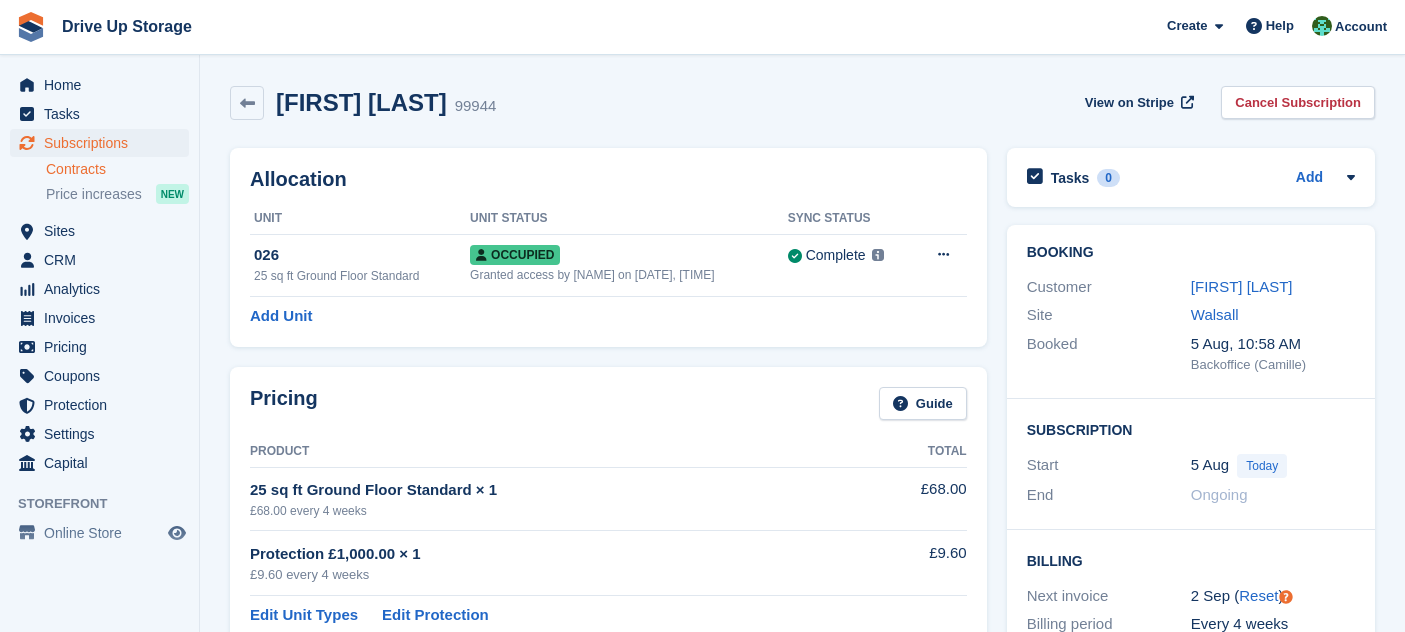 scroll, scrollTop: 443, scrollLeft: 0, axis: vertical 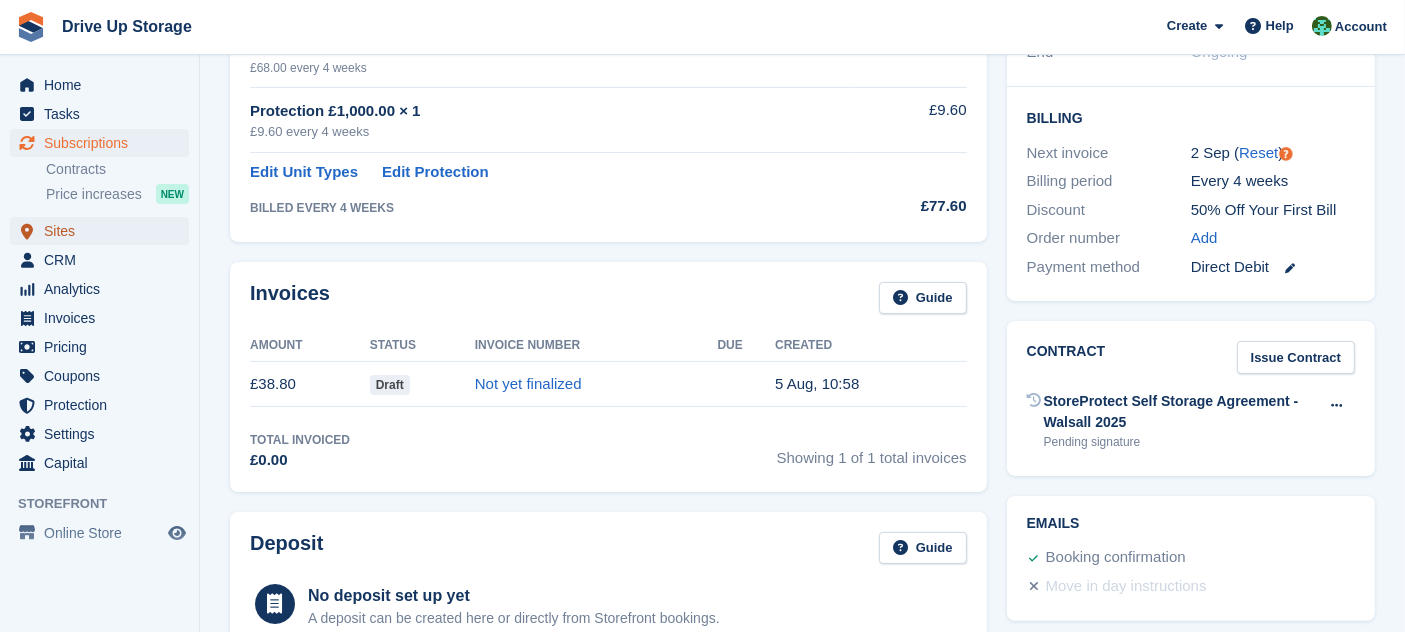 click on "Sites" at bounding box center [104, 231] 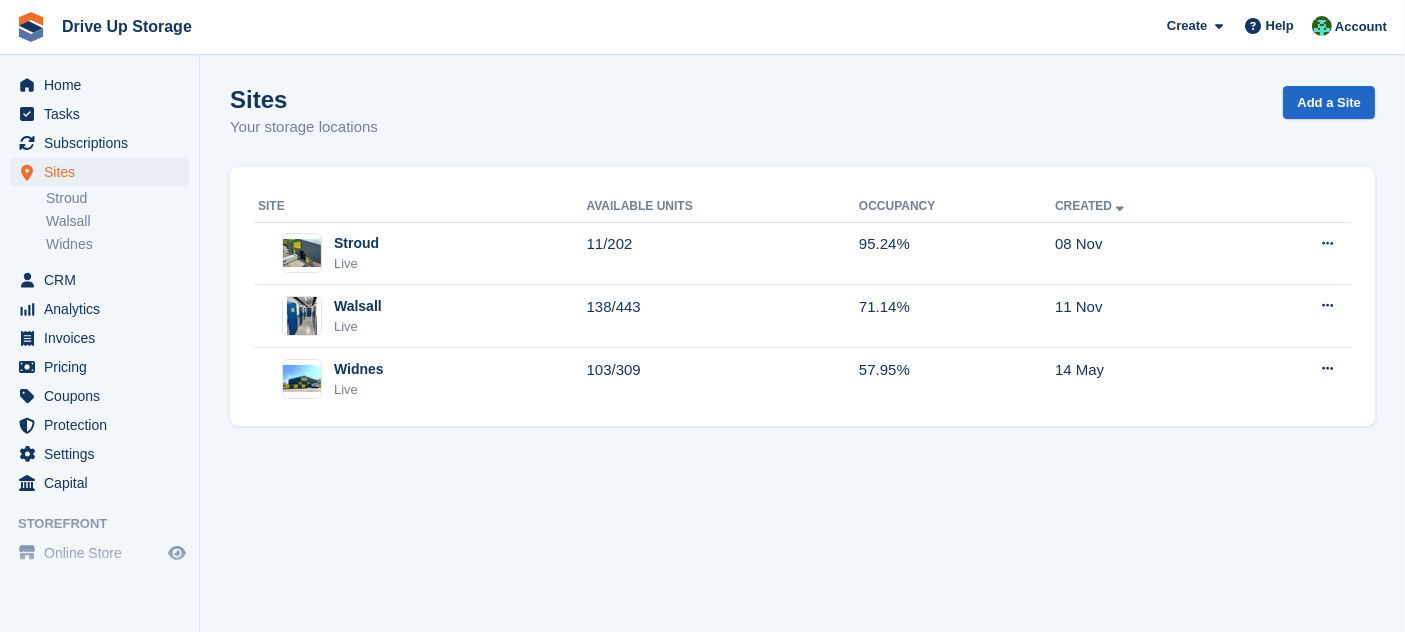 scroll, scrollTop: 0, scrollLeft: 0, axis: both 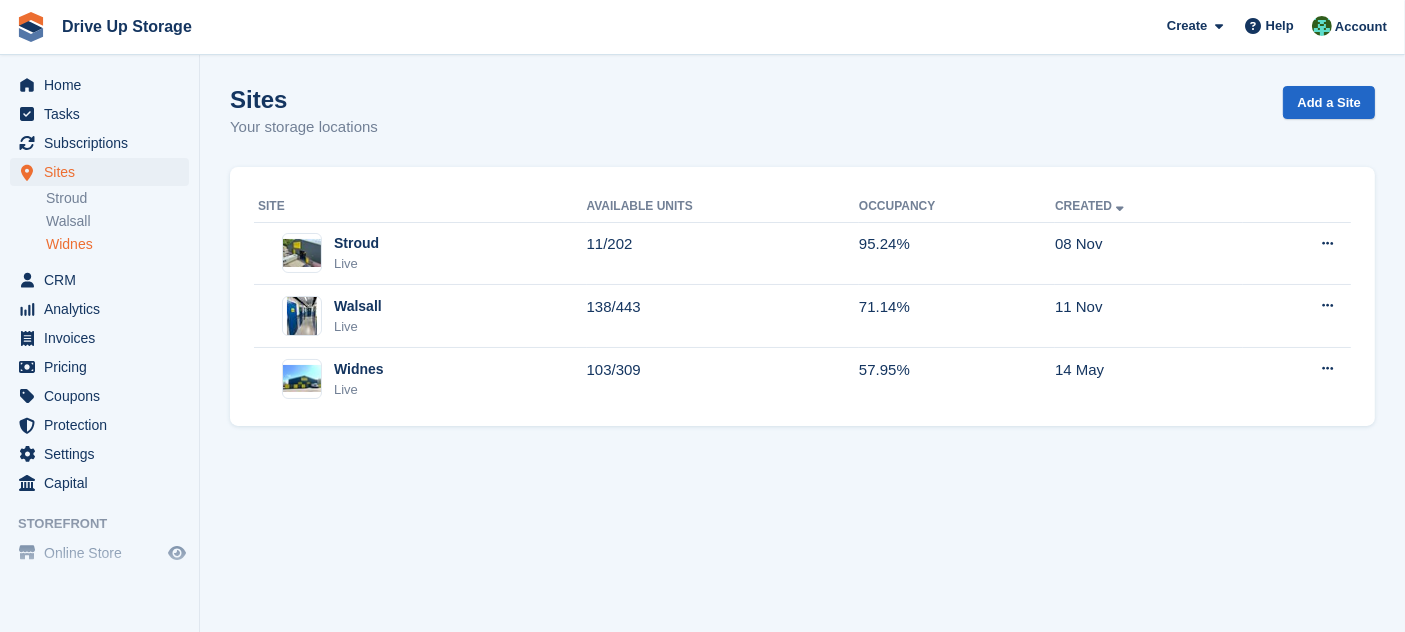 click on "Widnes" at bounding box center [117, 244] 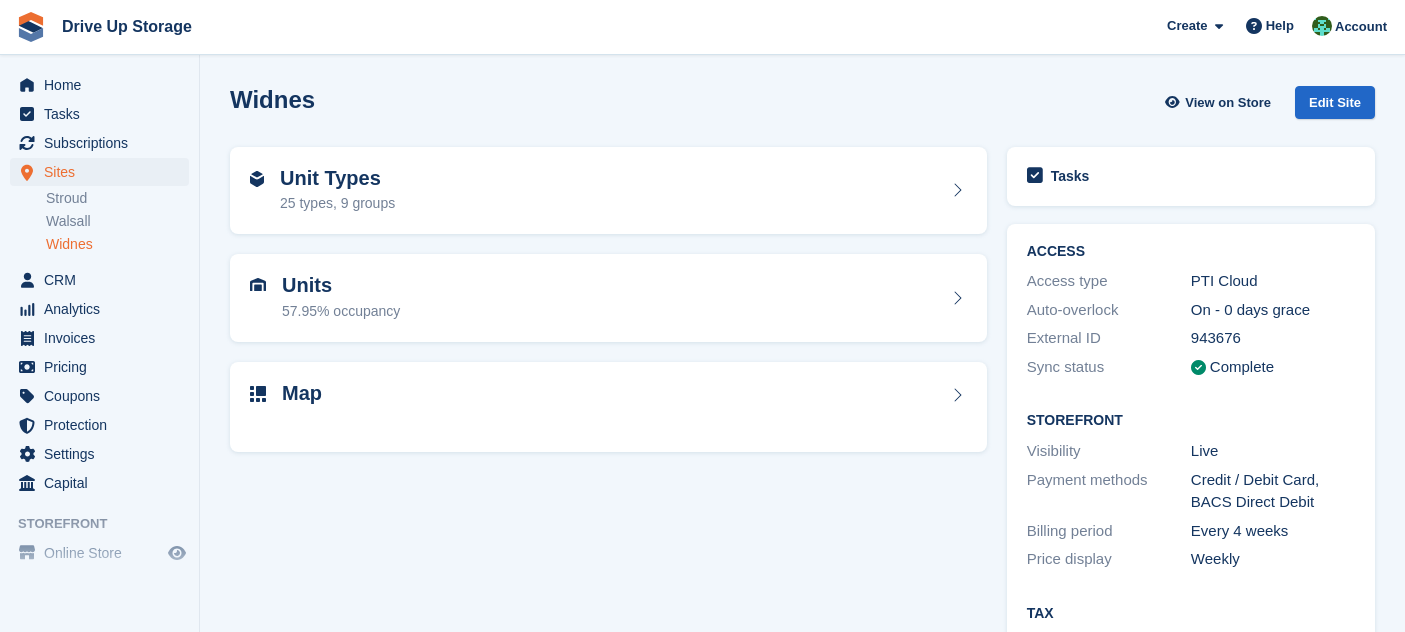 click on "Units
57.95% occupancy" at bounding box center [608, 298] 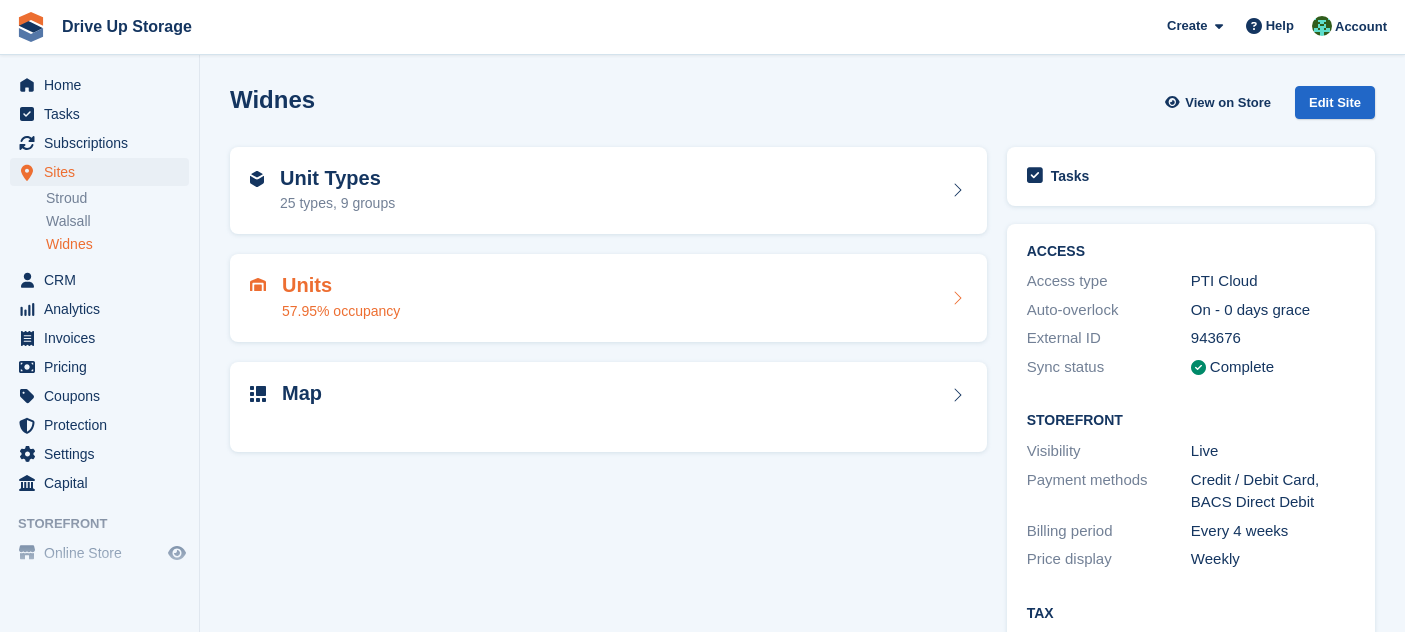 scroll, scrollTop: 0, scrollLeft: 0, axis: both 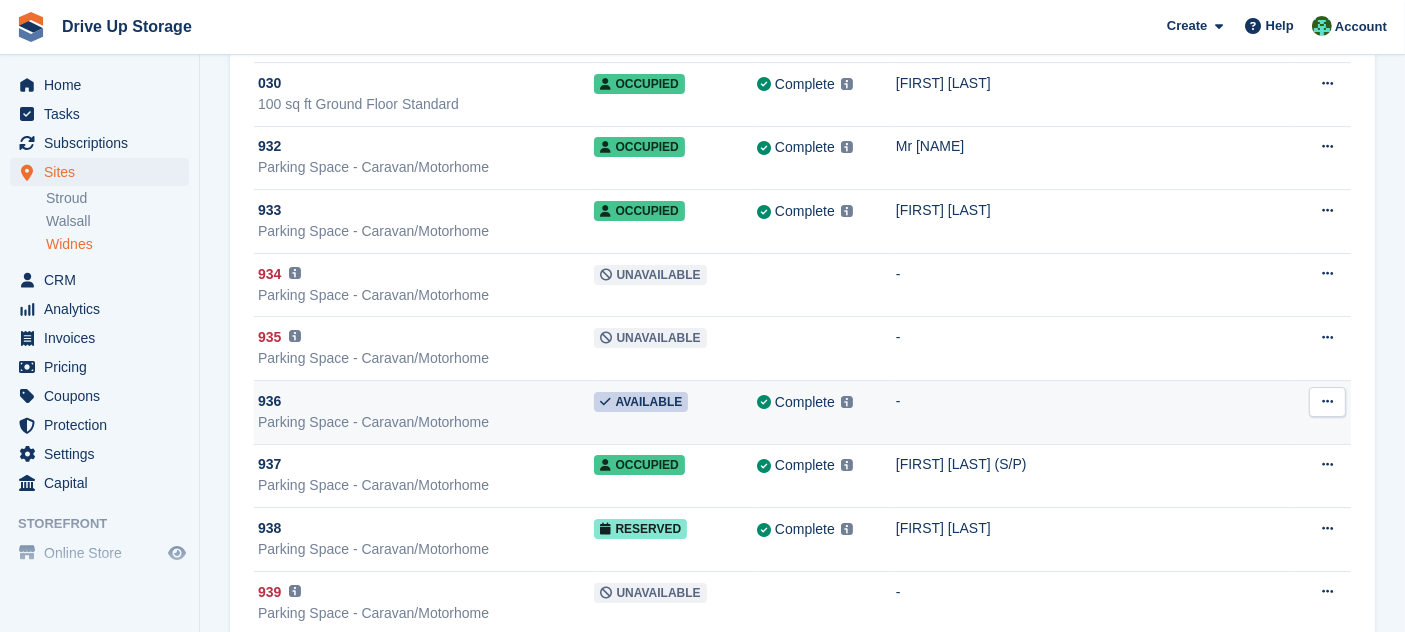 click on "-" at bounding box center [1093, 413] 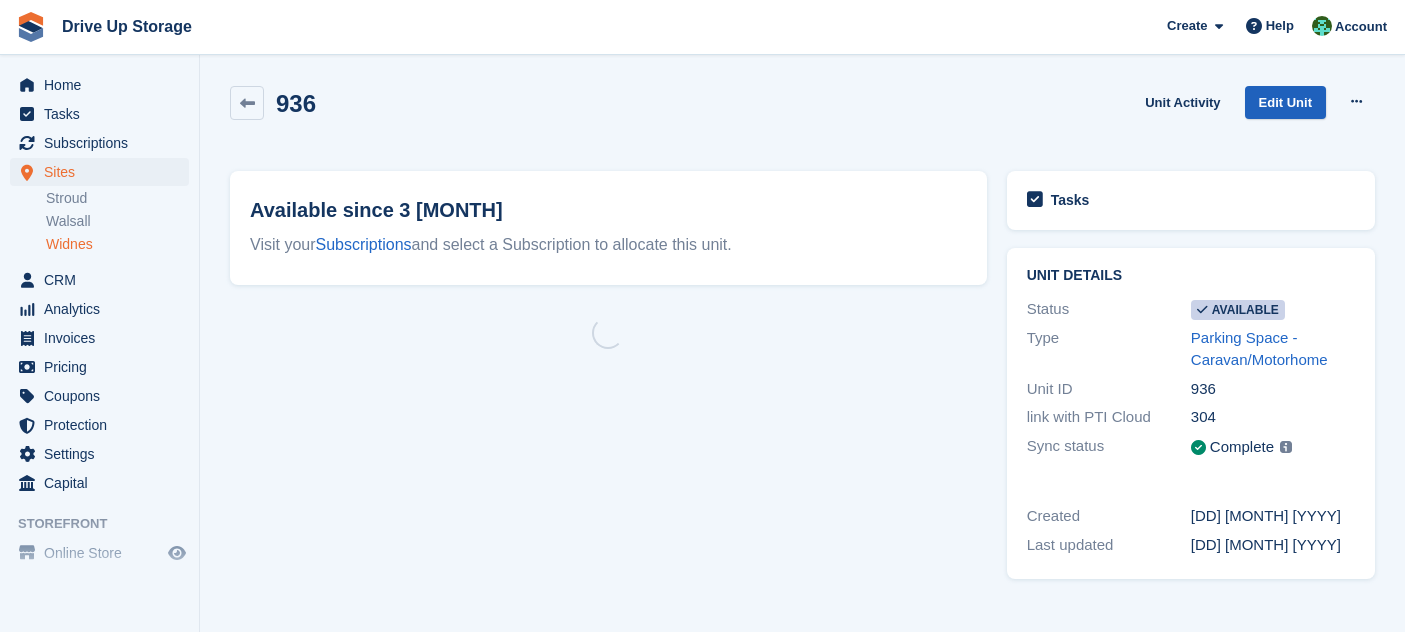 scroll, scrollTop: 0, scrollLeft: 0, axis: both 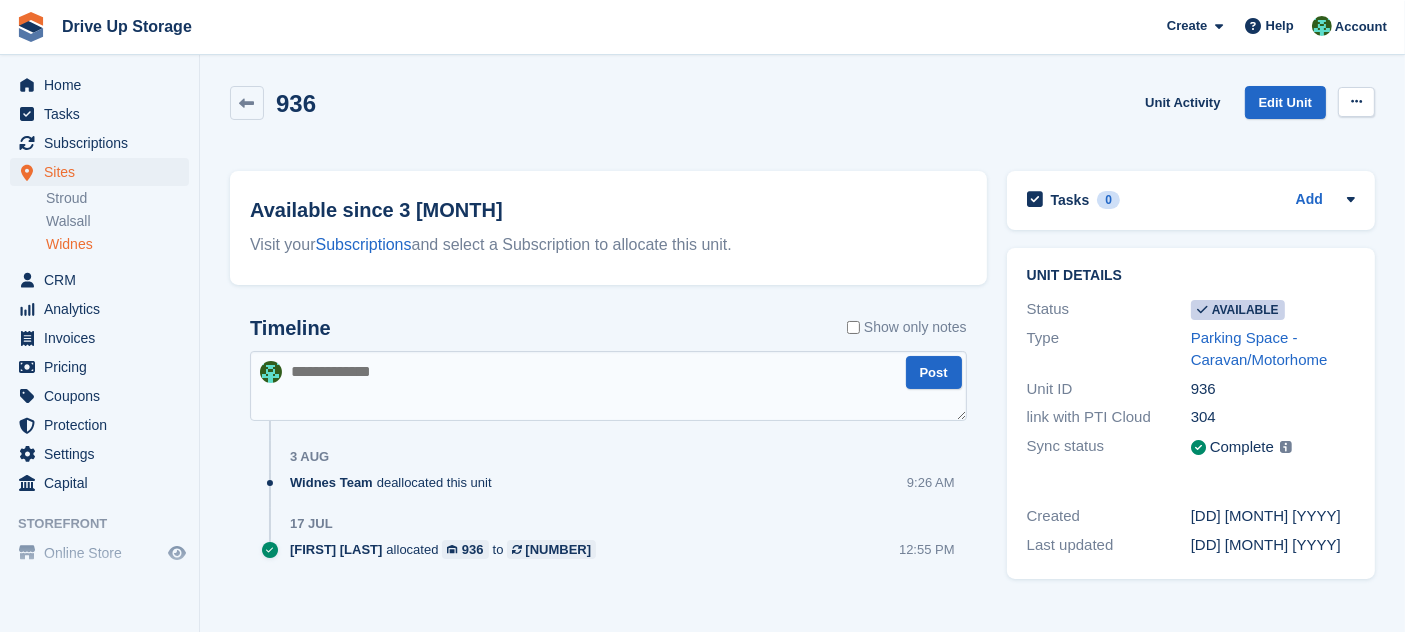 click at bounding box center [1356, 102] 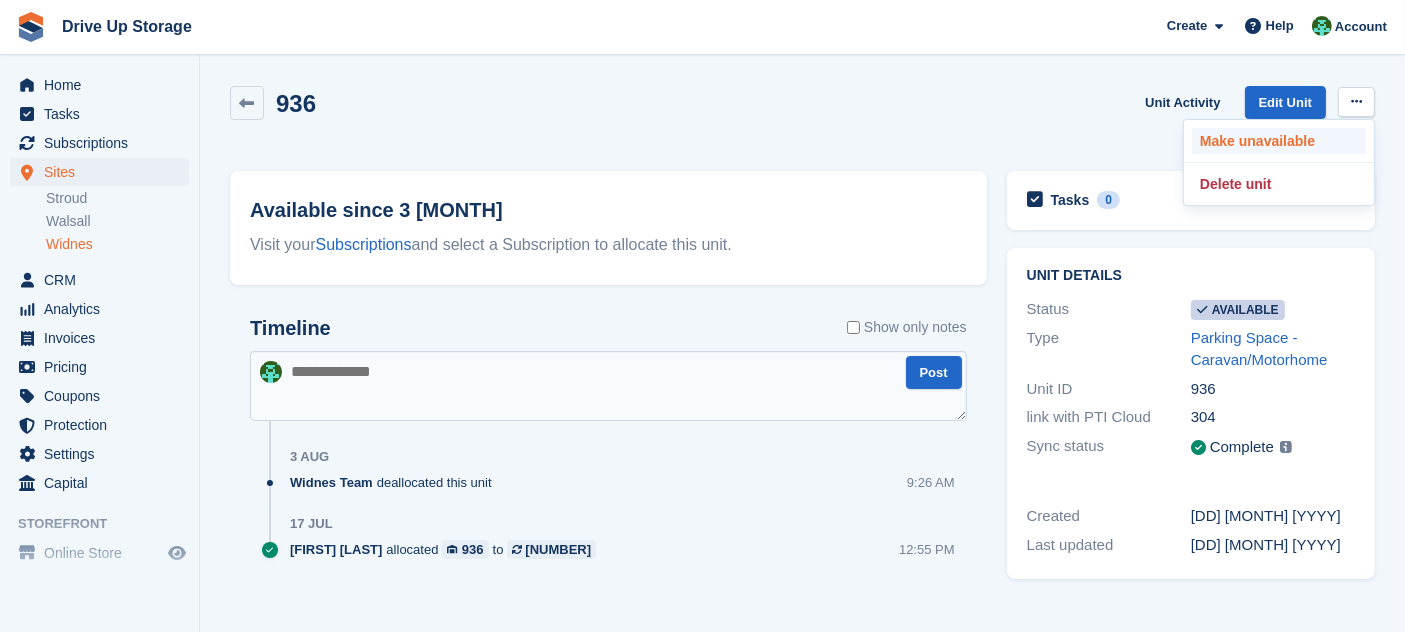 click on "Make unavailable" at bounding box center (1279, 141) 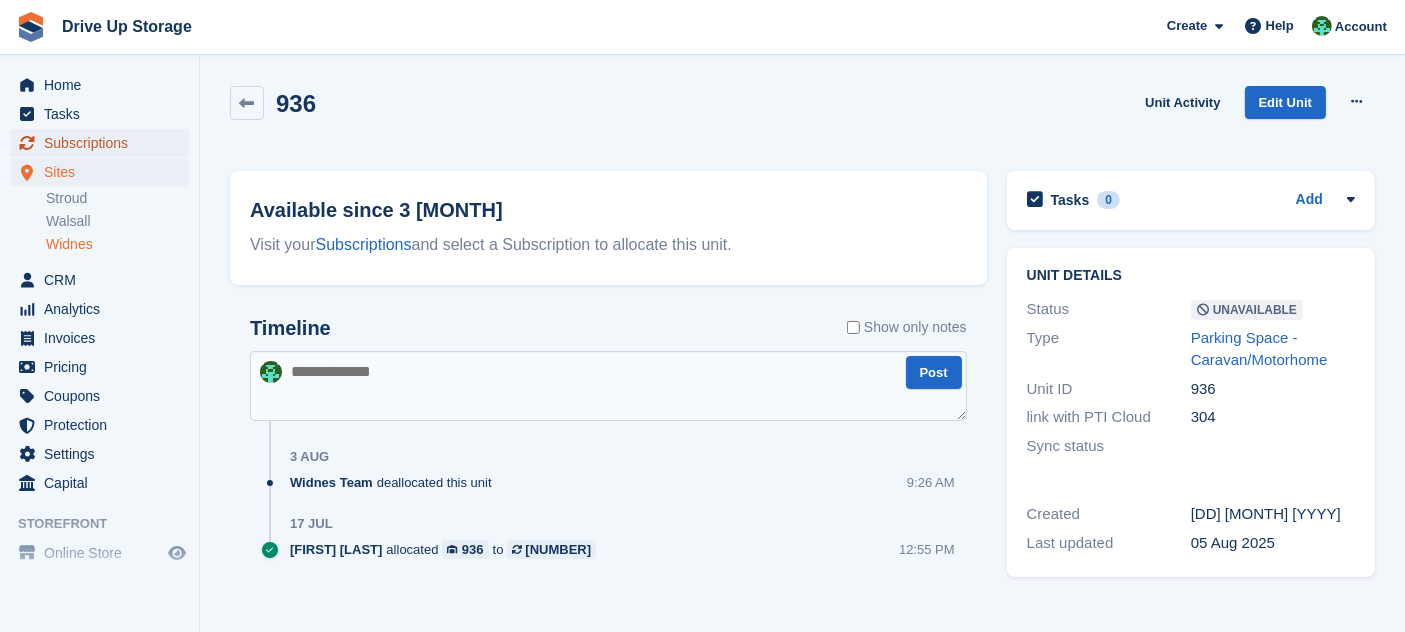 click on "Subscriptions" at bounding box center [104, 143] 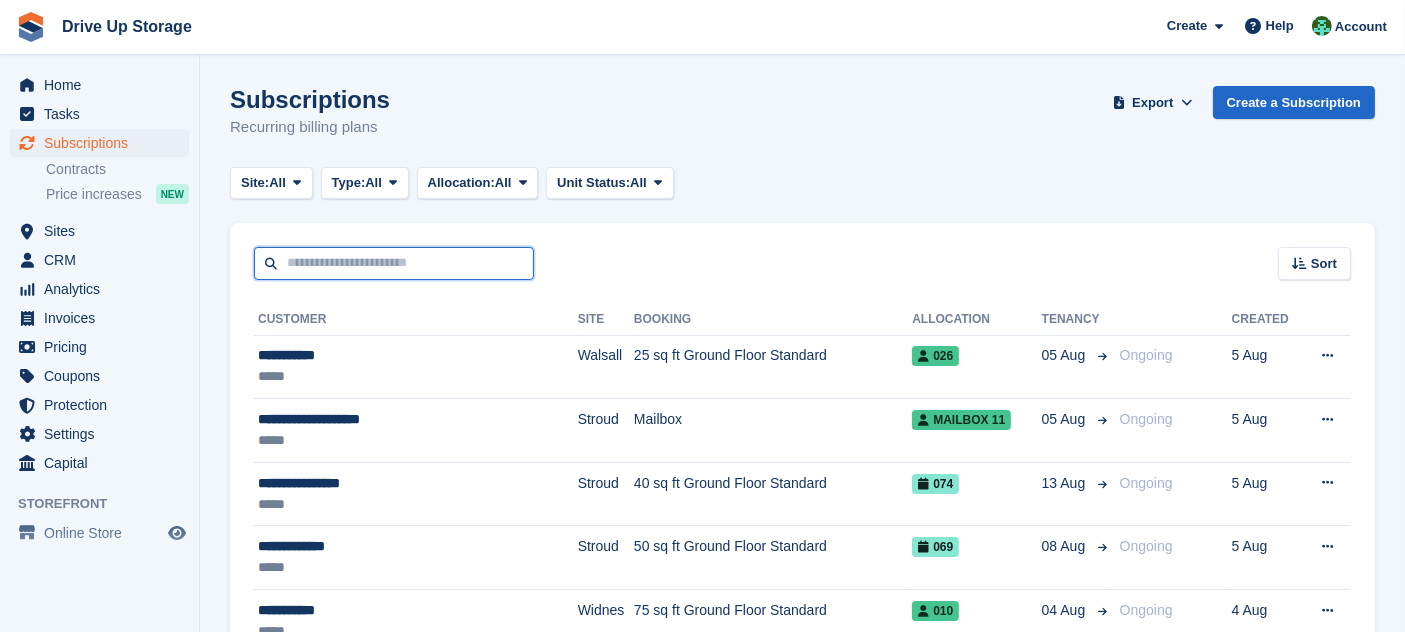 click at bounding box center (394, 263) 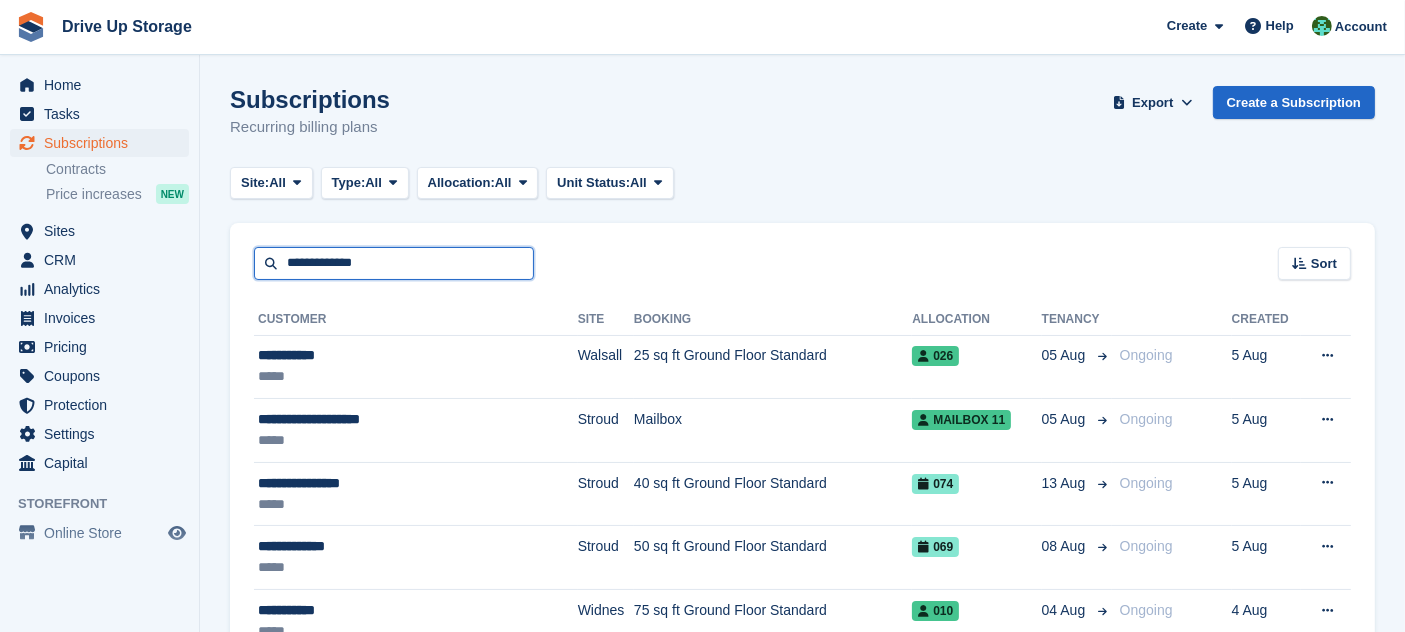 type on "**********" 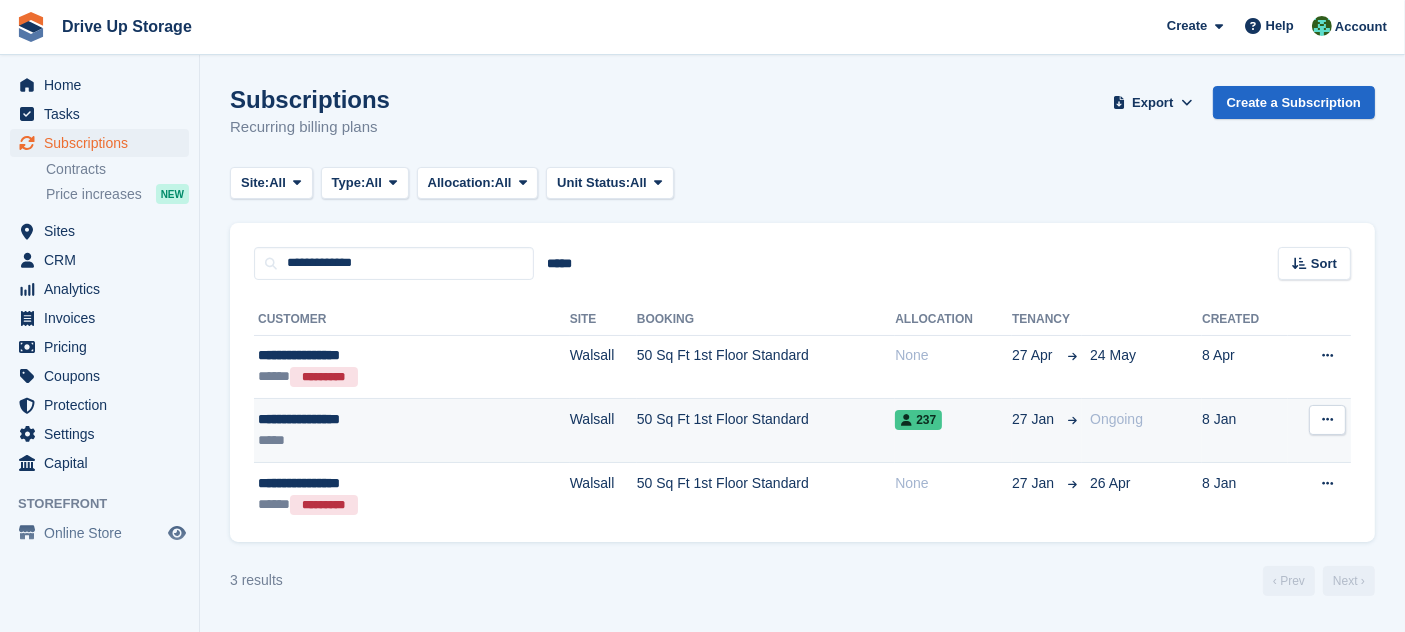 click on "50 Sq Ft 1st Floor Standard" at bounding box center [766, 431] 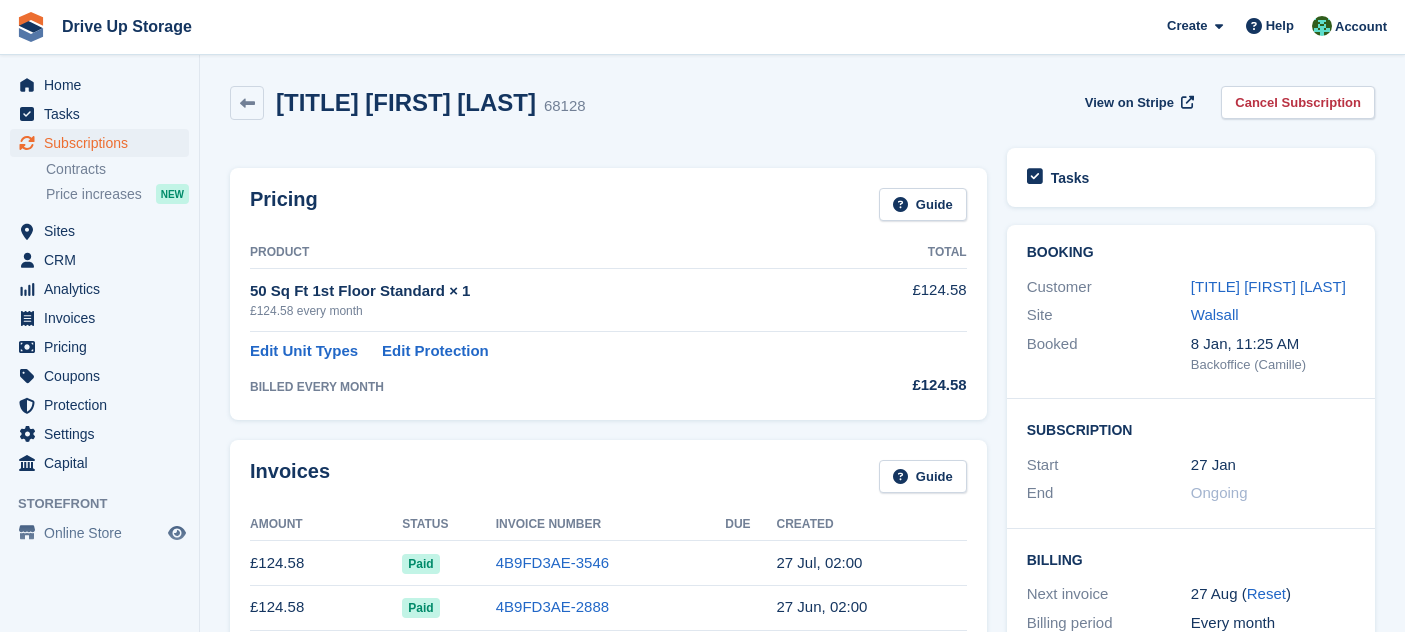 scroll, scrollTop: 0, scrollLeft: 0, axis: both 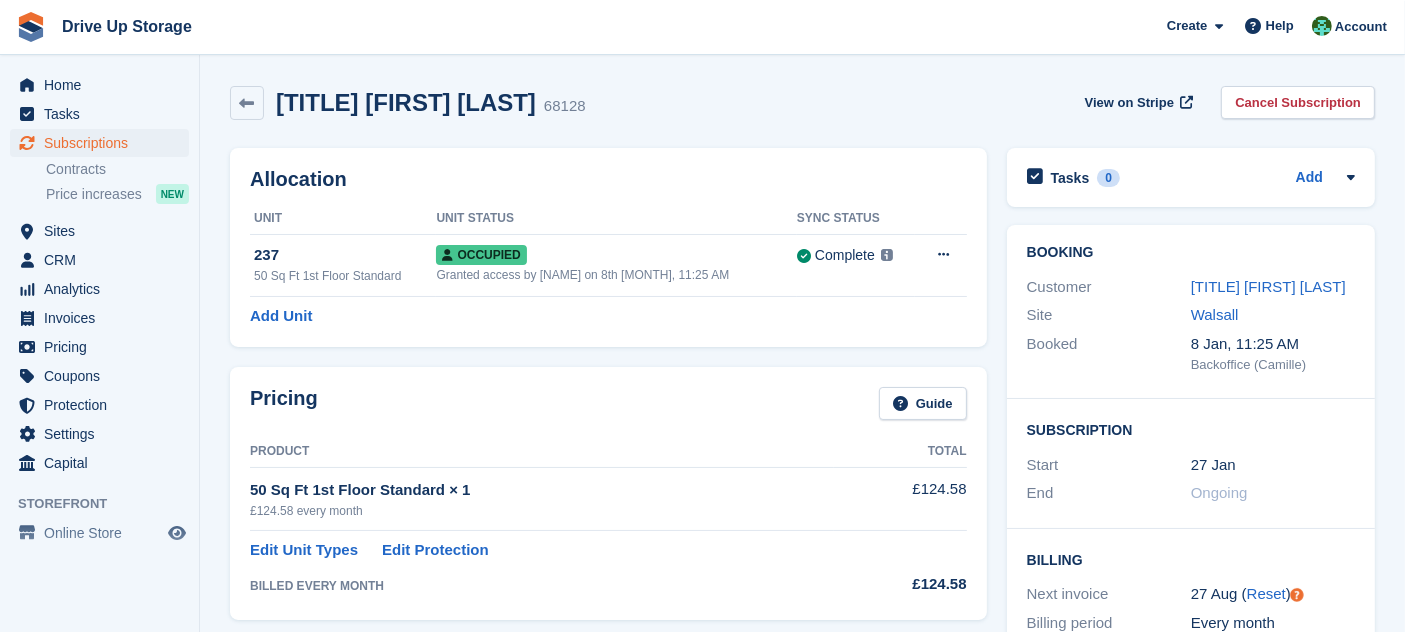 click on "Allocation
Unit
Unit Status
Sync Status
237
50 Sq Ft 1st Floor Standard
Occupied
Granted access by [NAME] on 8th [MONTH],  11:25 AM
Complete
Last synced at 12 [MONTH],  12:08 PM
Learn more →
Overlock
Deallocate
Add Unit" at bounding box center (608, 247) 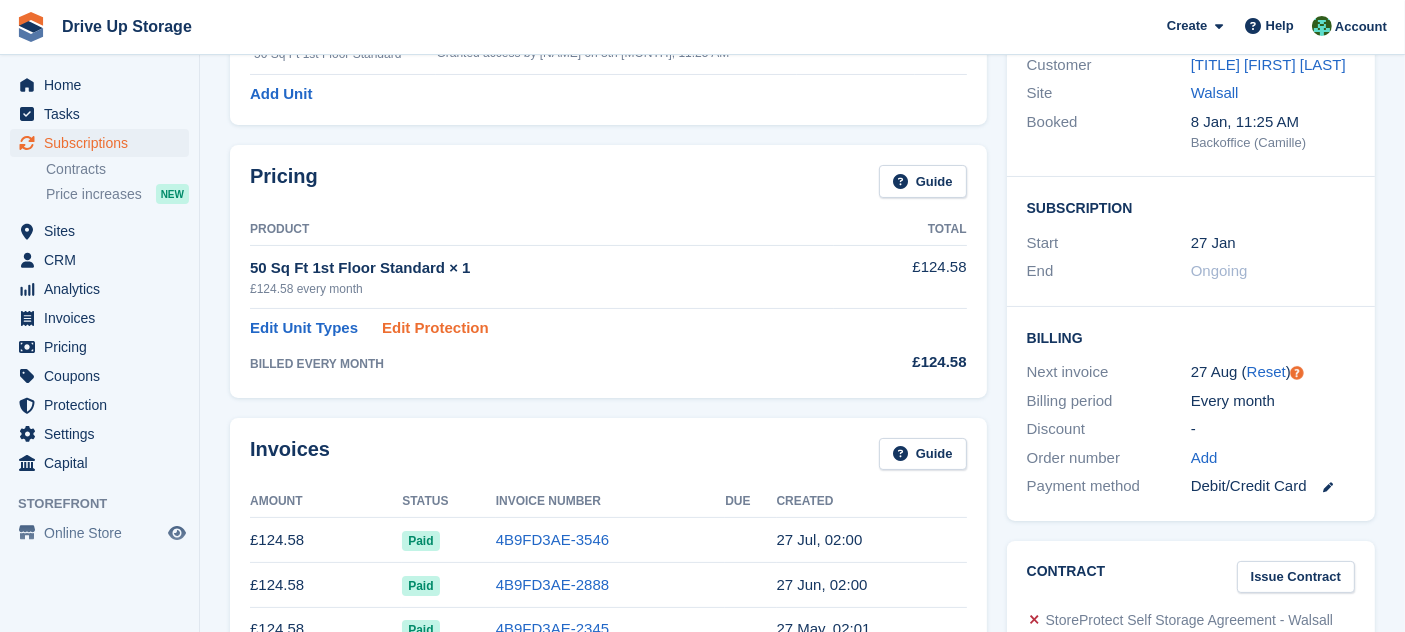 click on "Edit Protection" at bounding box center (435, 328) 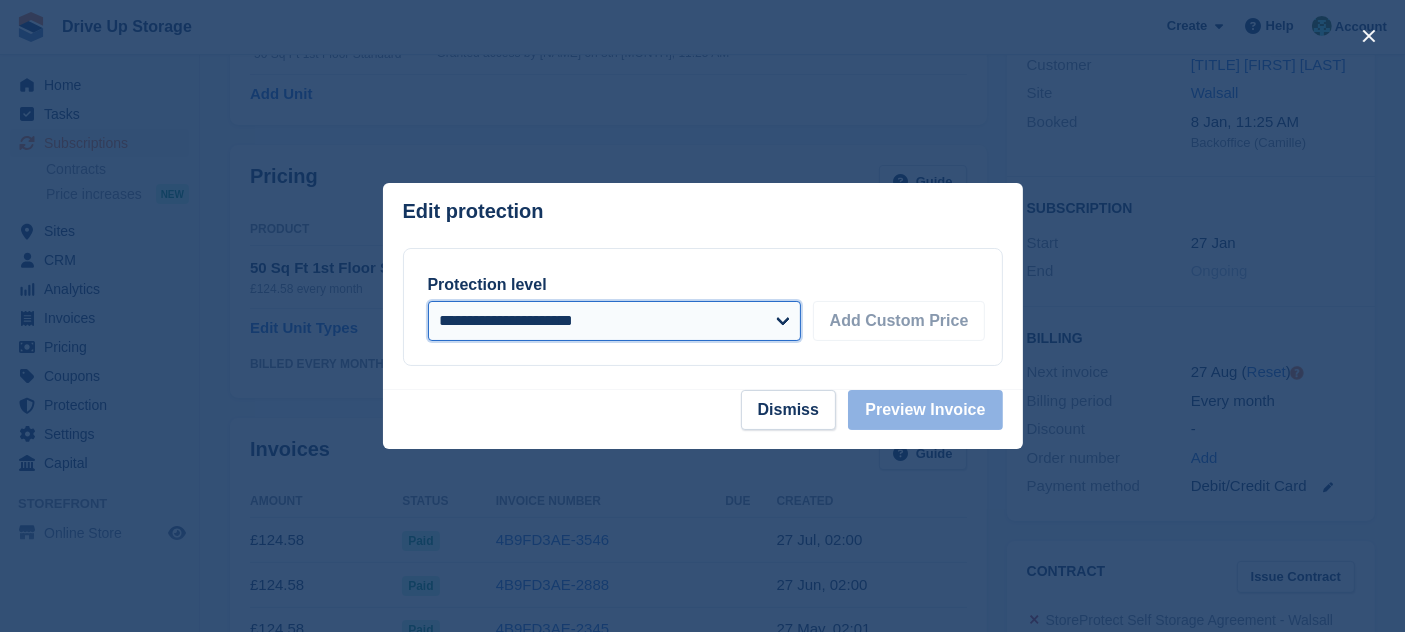 click on "**********" at bounding box center (614, 321) 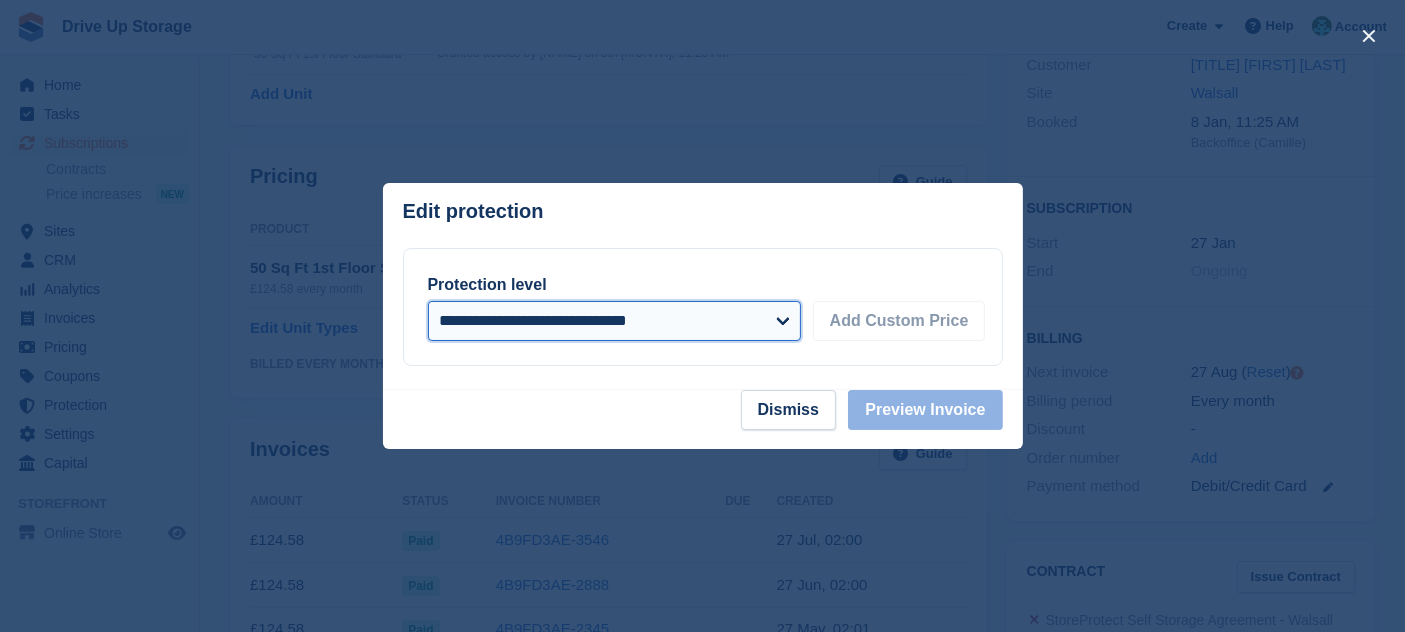 click on "**********" at bounding box center [614, 321] 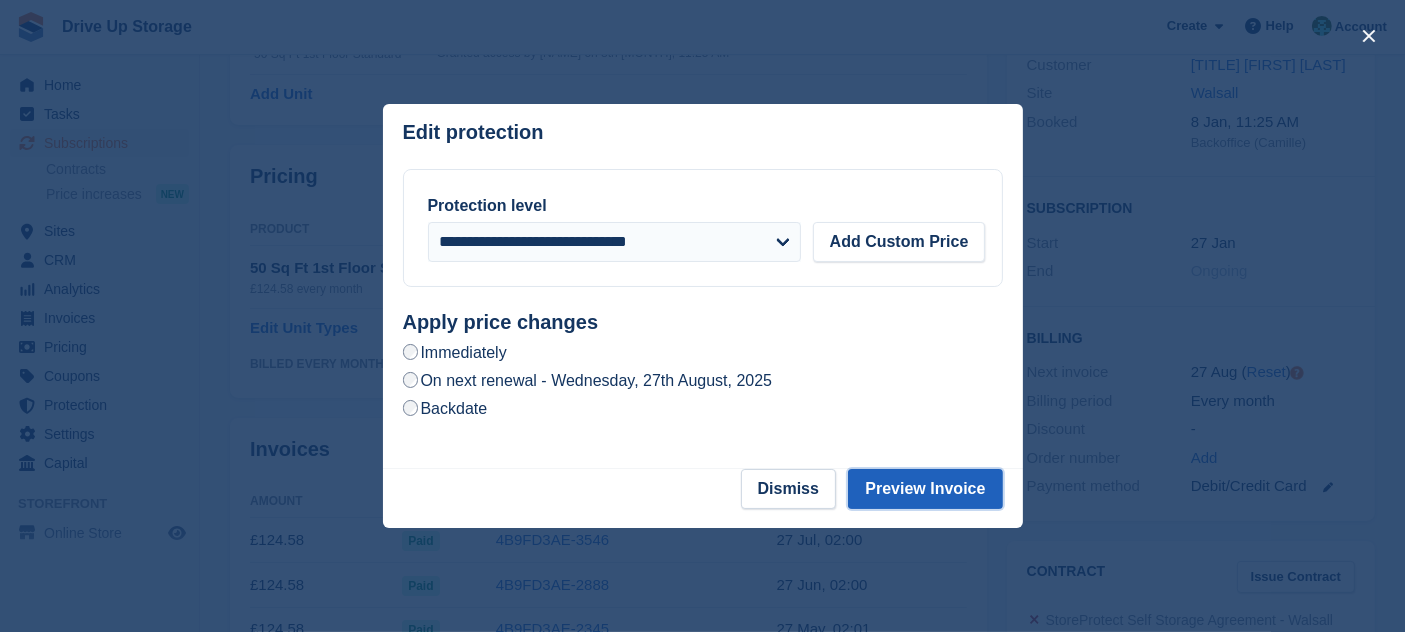 click on "Preview Invoice" at bounding box center [925, 489] 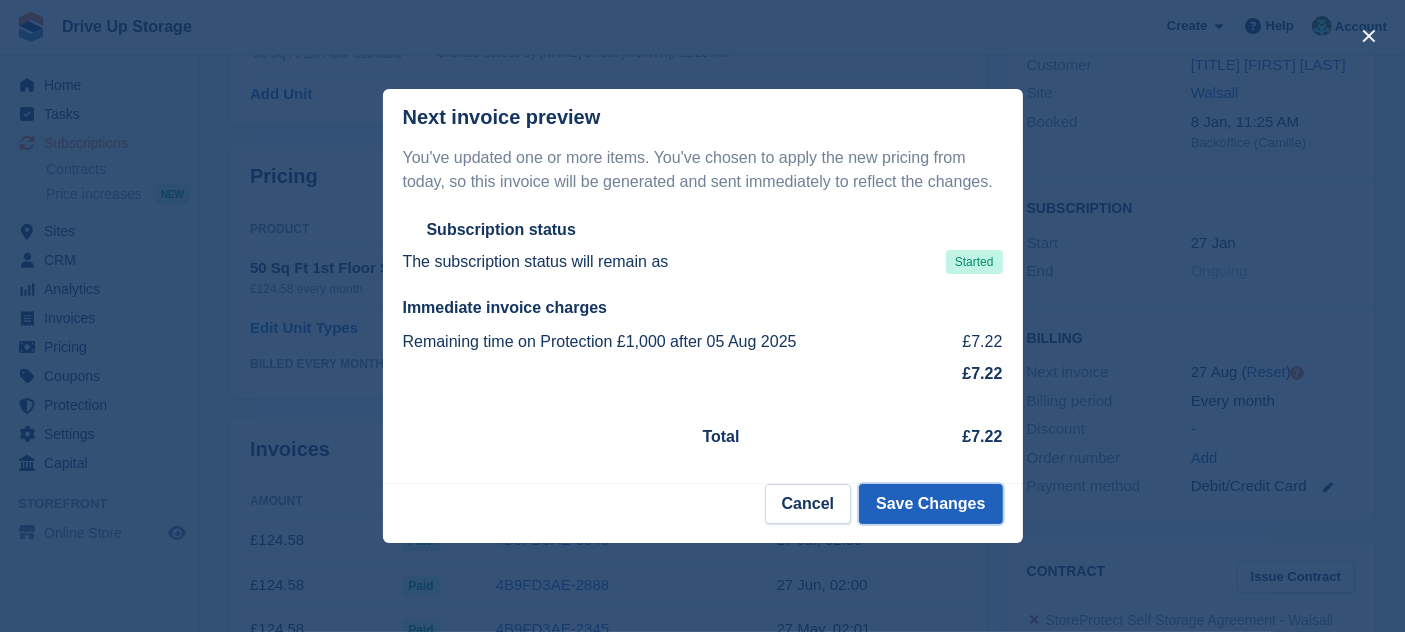 click on "Save Changes" at bounding box center (930, 504) 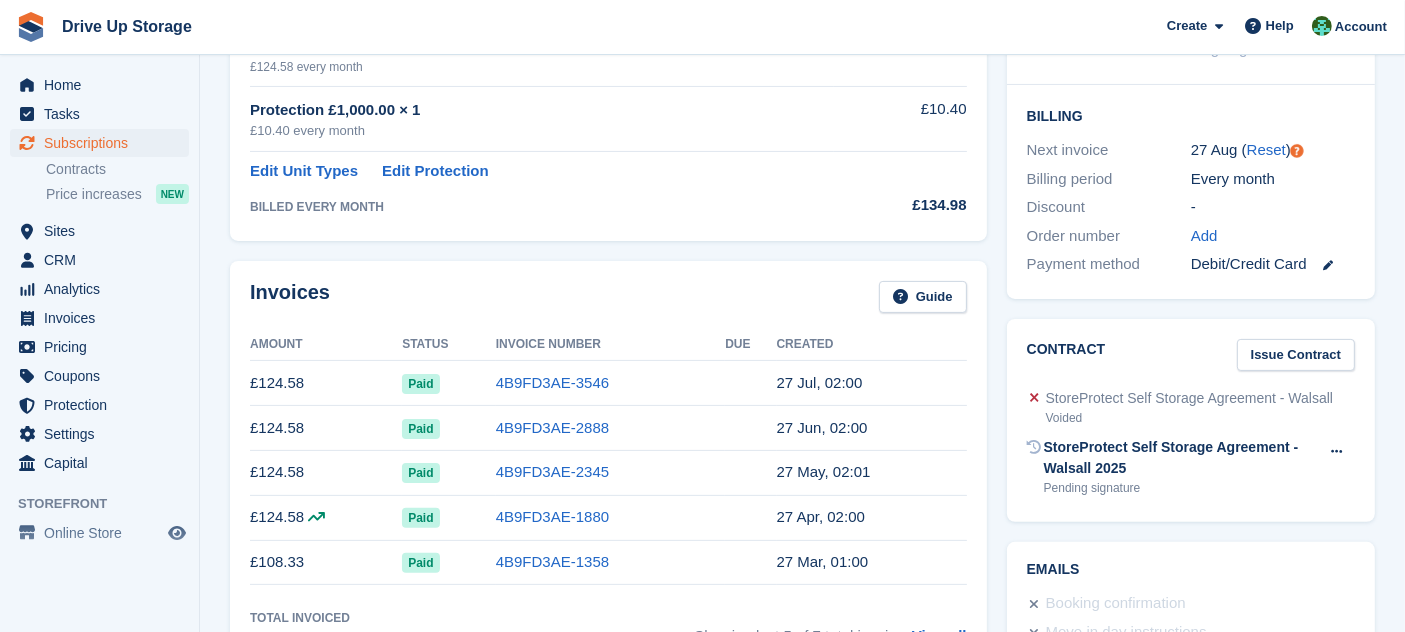 scroll, scrollTop: 666, scrollLeft: 0, axis: vertical 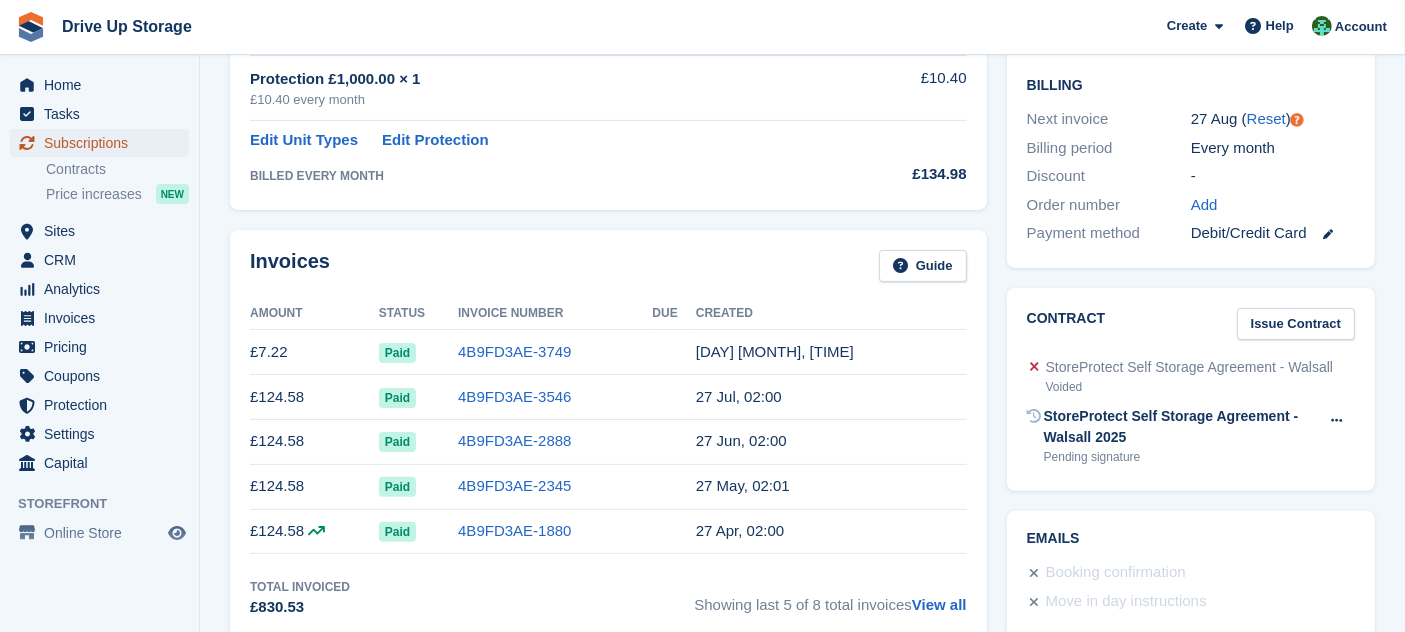 click on "Subscriptions" at bounding box center [104, 143] 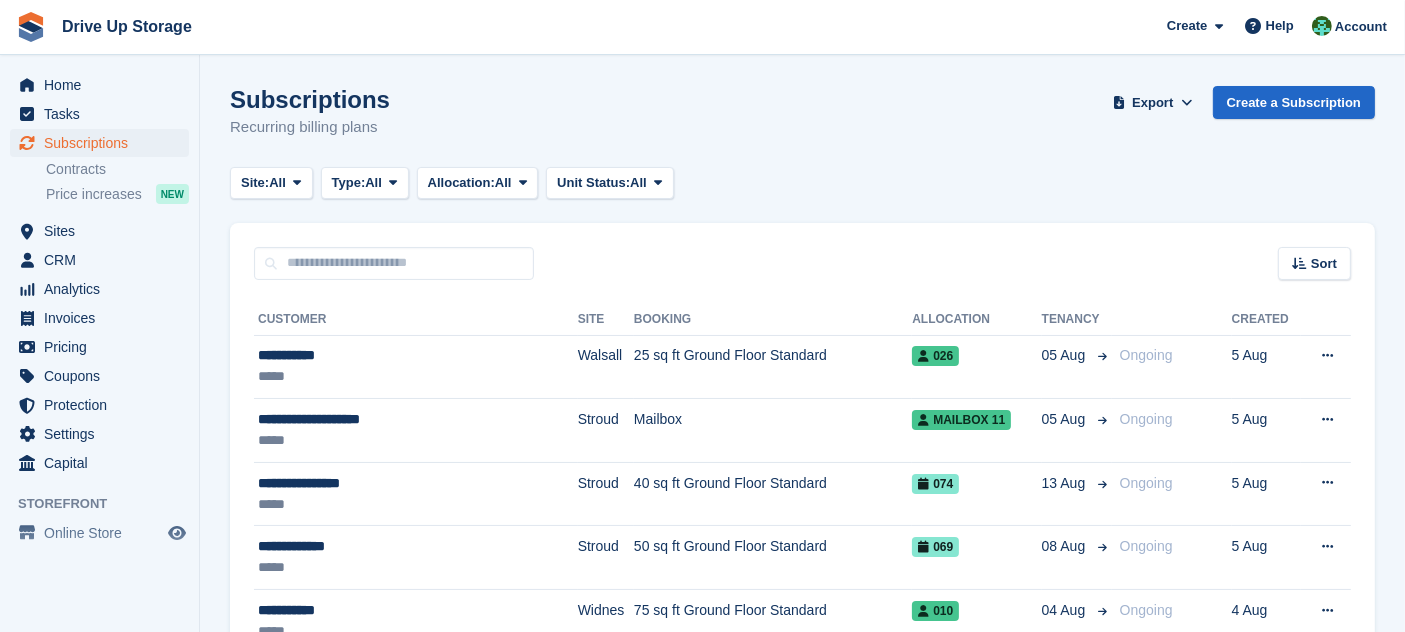 scroll, scrollTop: 222, scrollLeft: 0, axis: vertical 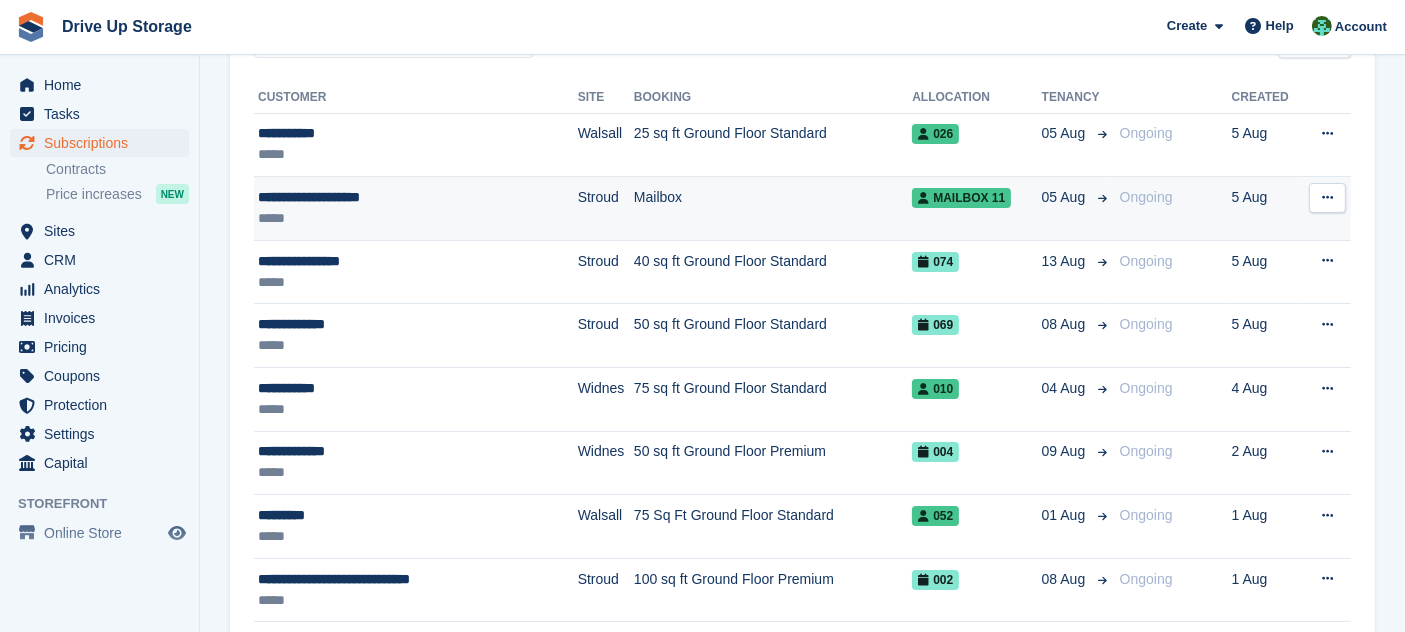 click on "Mailbox" at bounding box center (773, 209) 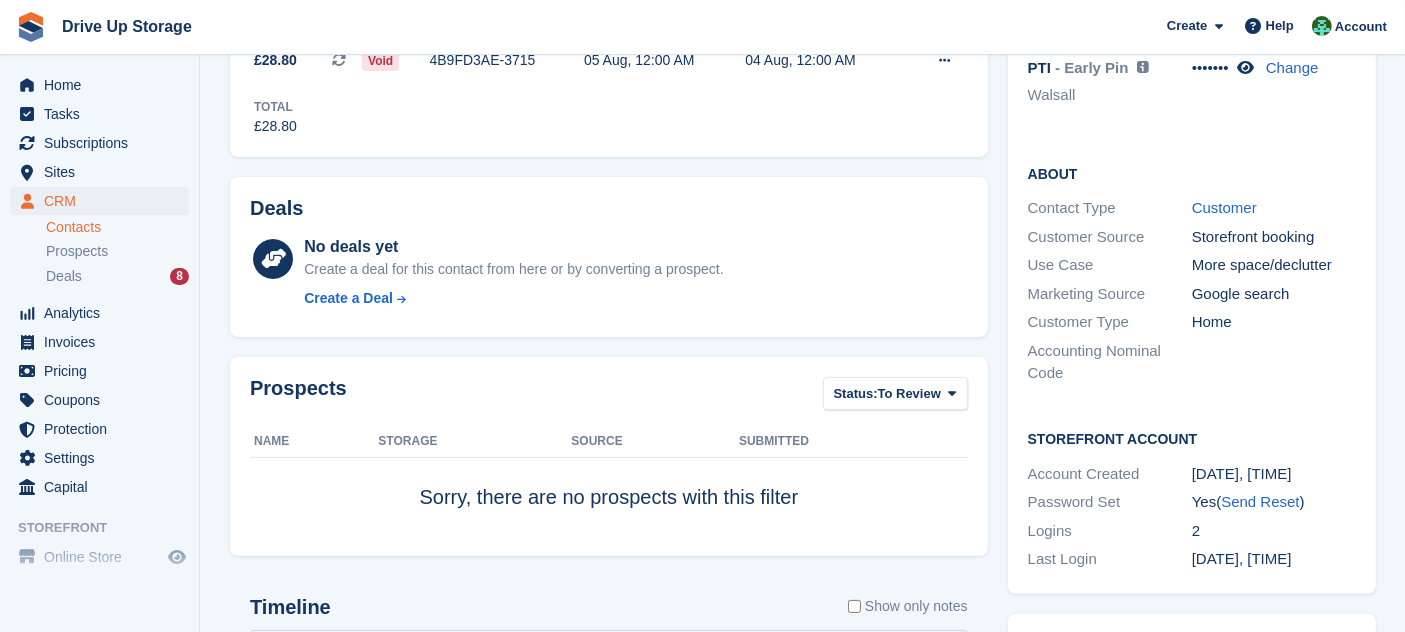 scroll, scrollTop: 0, scrollLeft: 0, axis: both 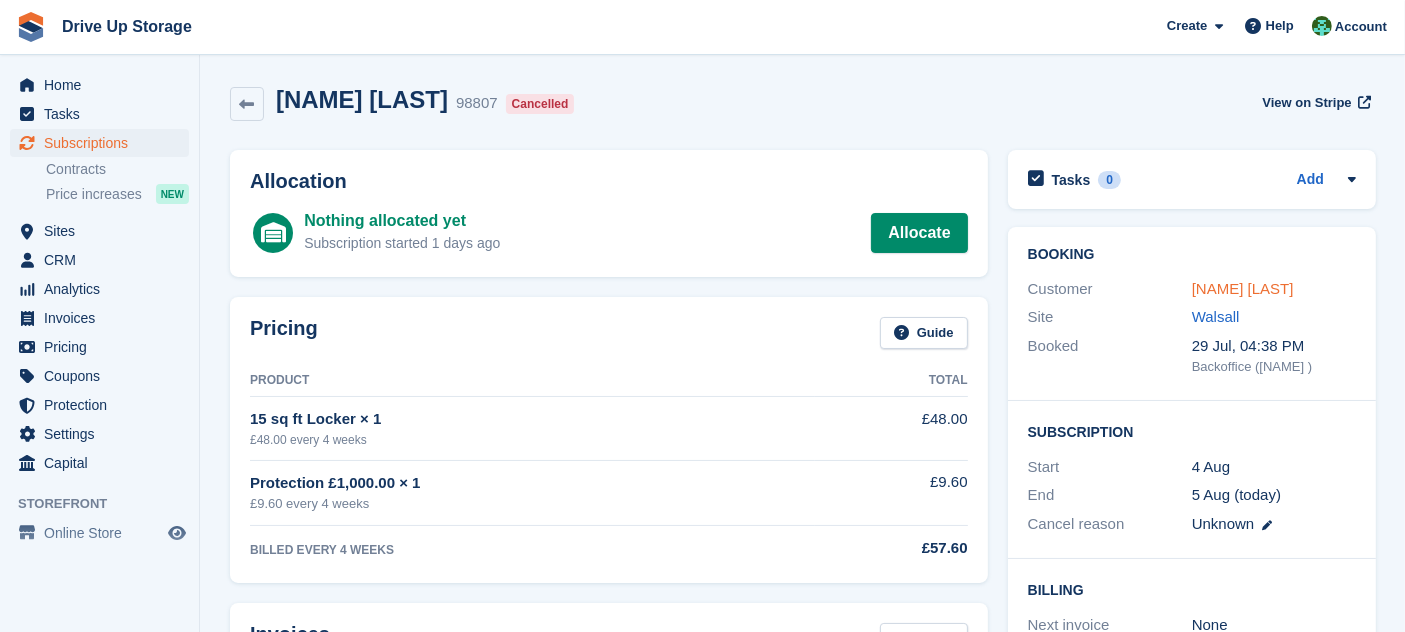 click on "[NAME] [LAST]" at bounding box center [1243, 288] 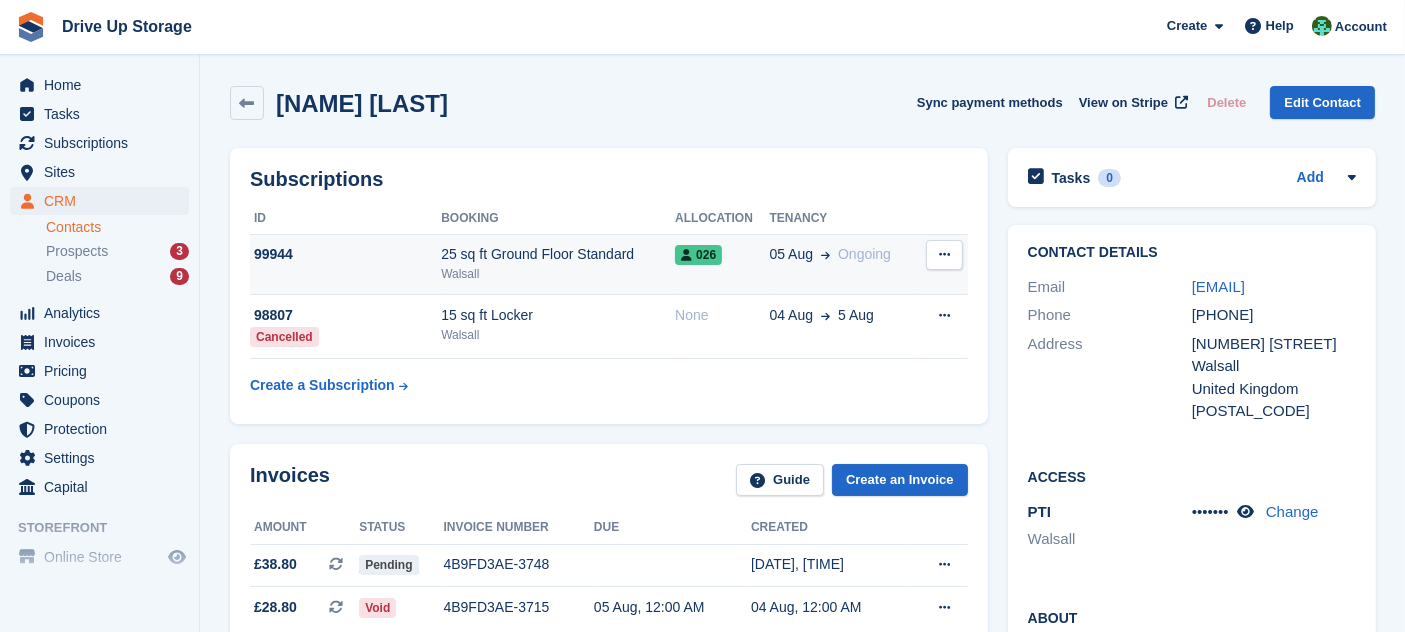 click on "05 Aug
Ongoing" at bounding box center (842, 264) 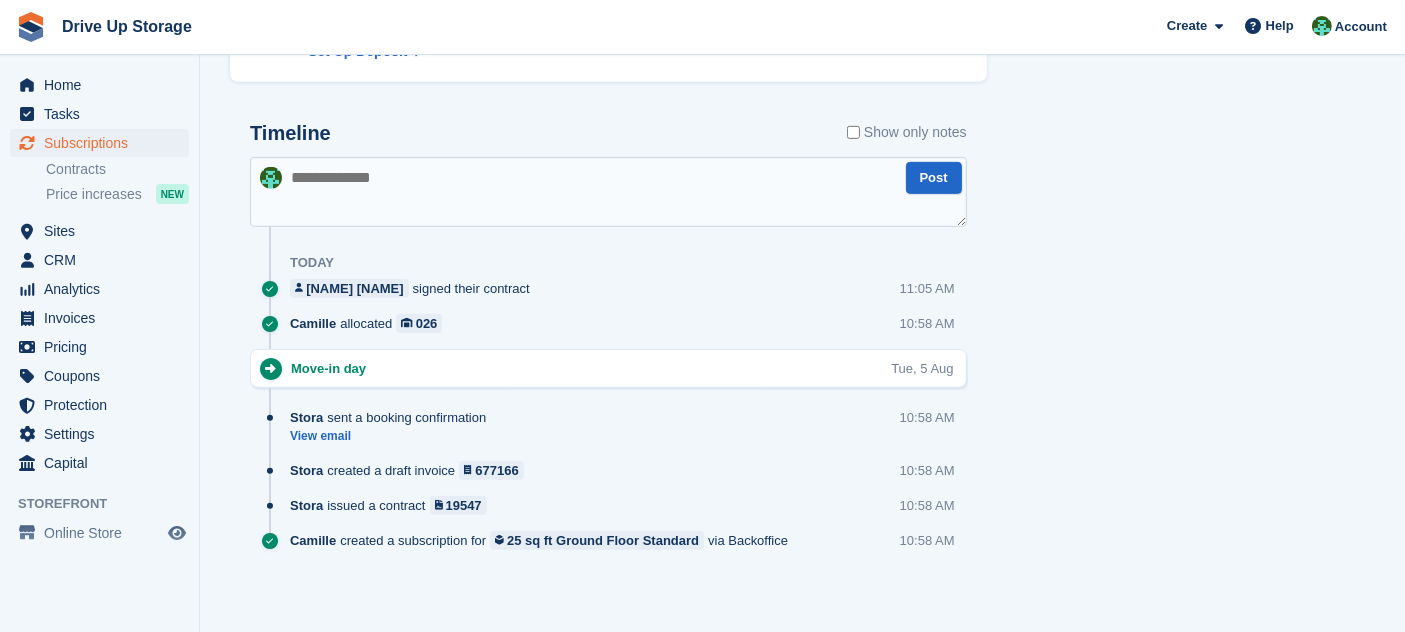 scroll, scrollTop: 146, scrollLeft: 0, axis: vertical 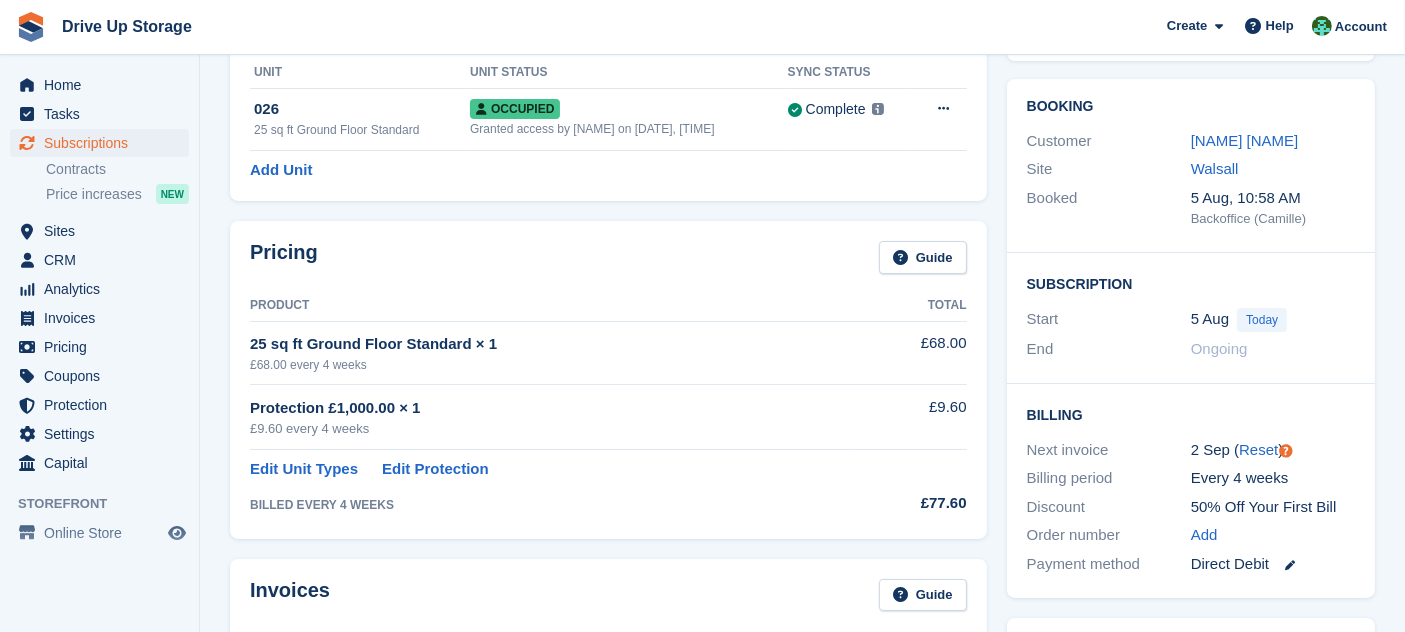 click on "Jason Smith" at bounding box center (1273, 141) 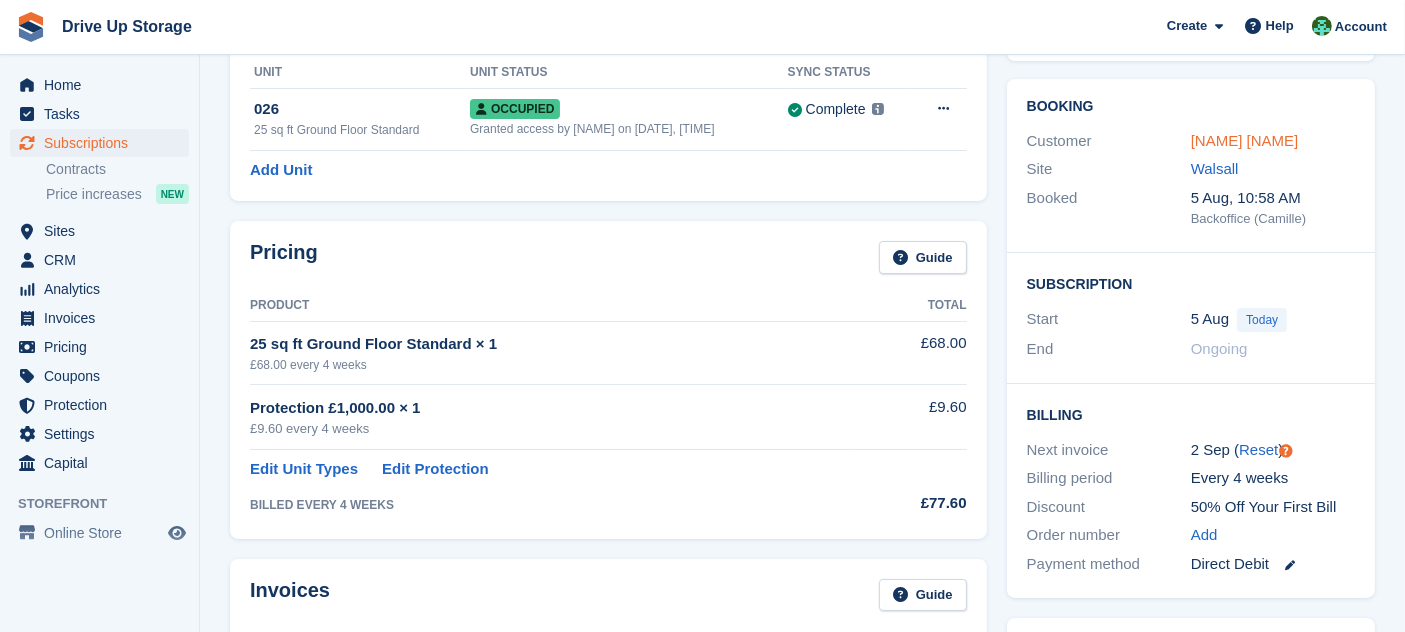 click on "Jason Smith" at bounding box center (1245, 140) 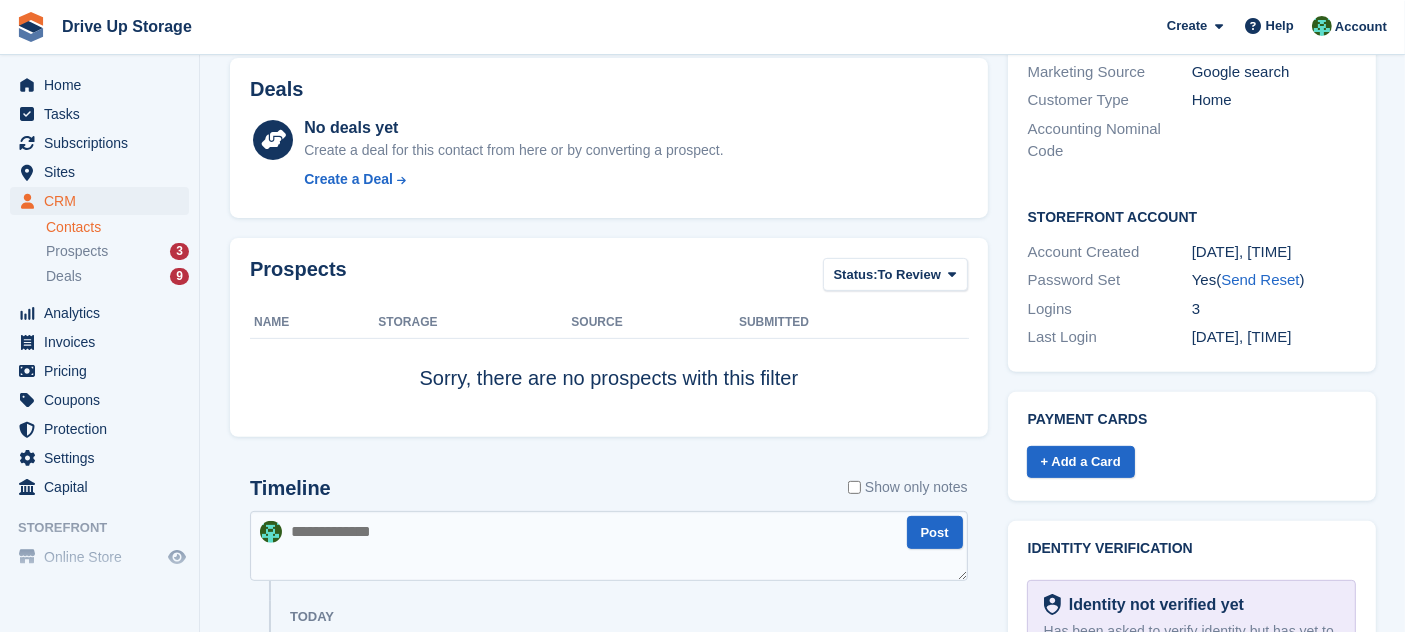 scroll, scrollTop: 888, scrollLeft: 0, axis: vertical 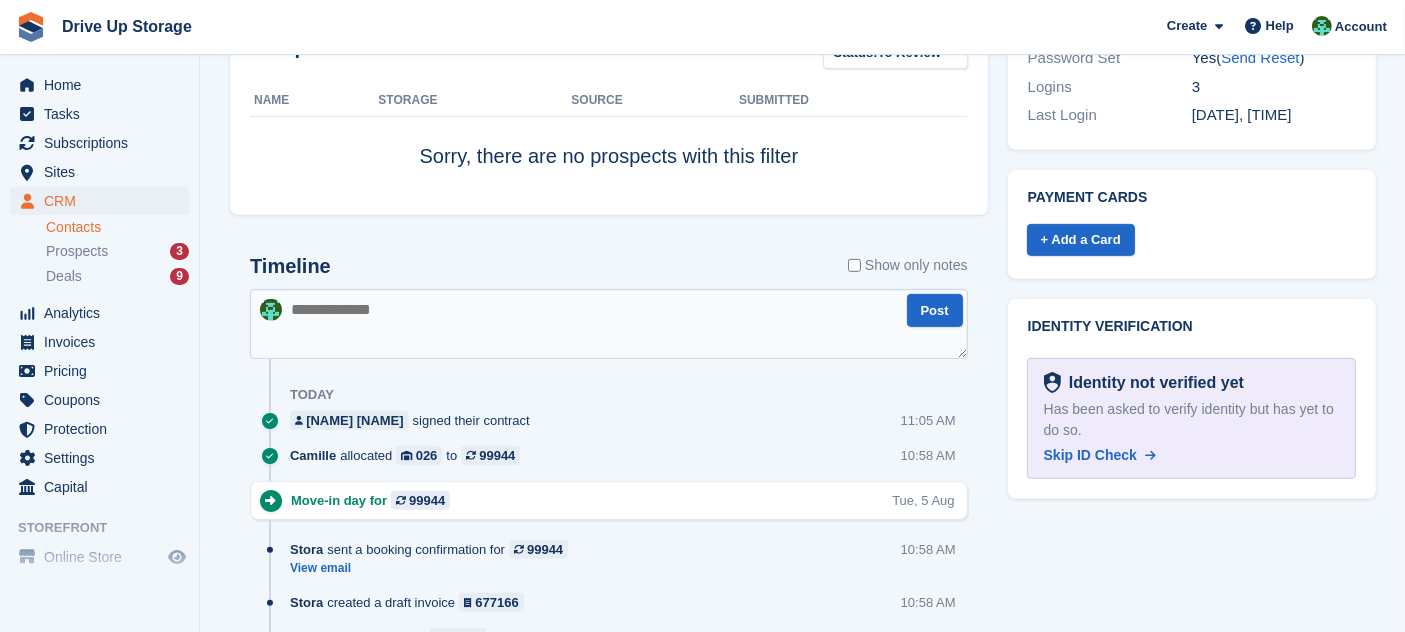 click at bounding box center [609, 324] 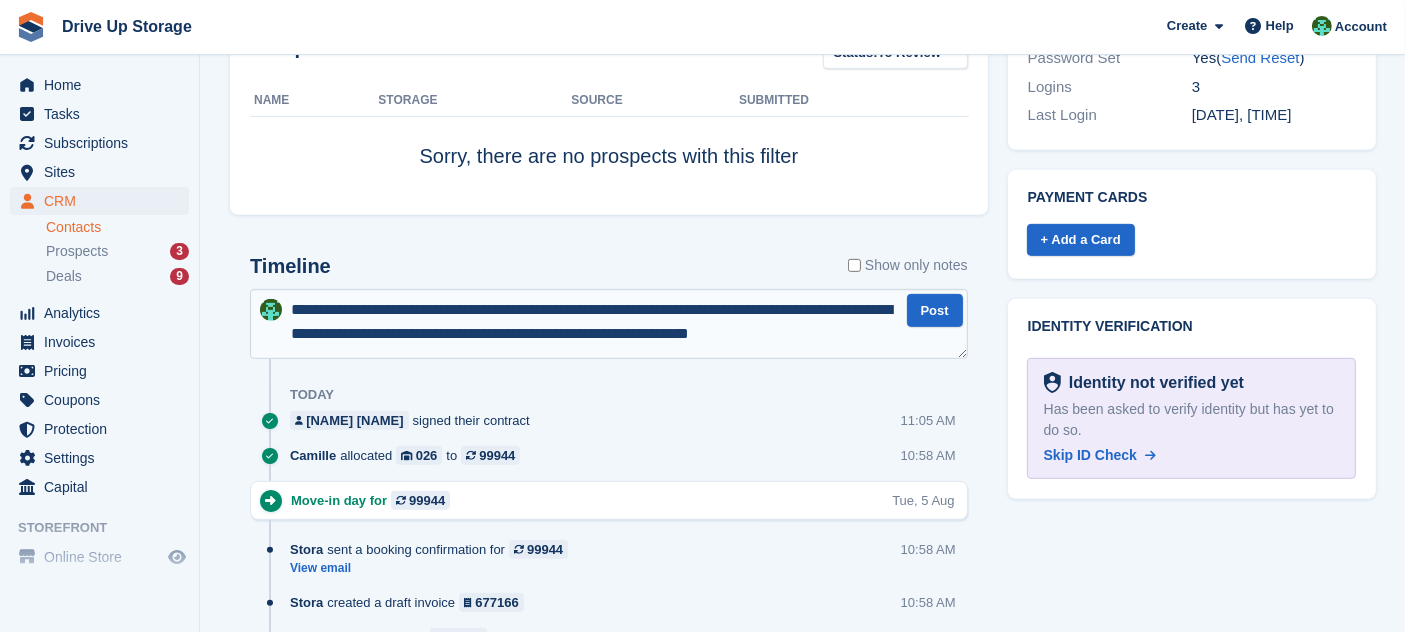 scroll, scrollTop: 11, scrollLeft: 0, axis: vertical 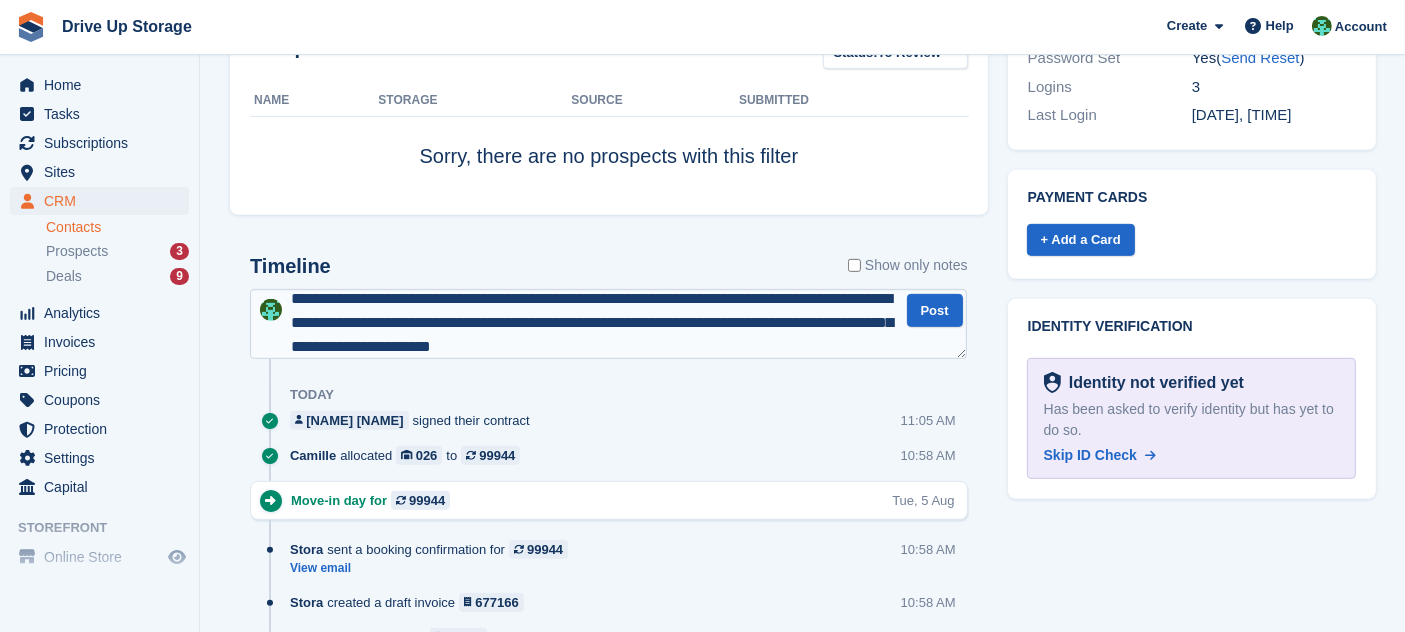 type on "**********" 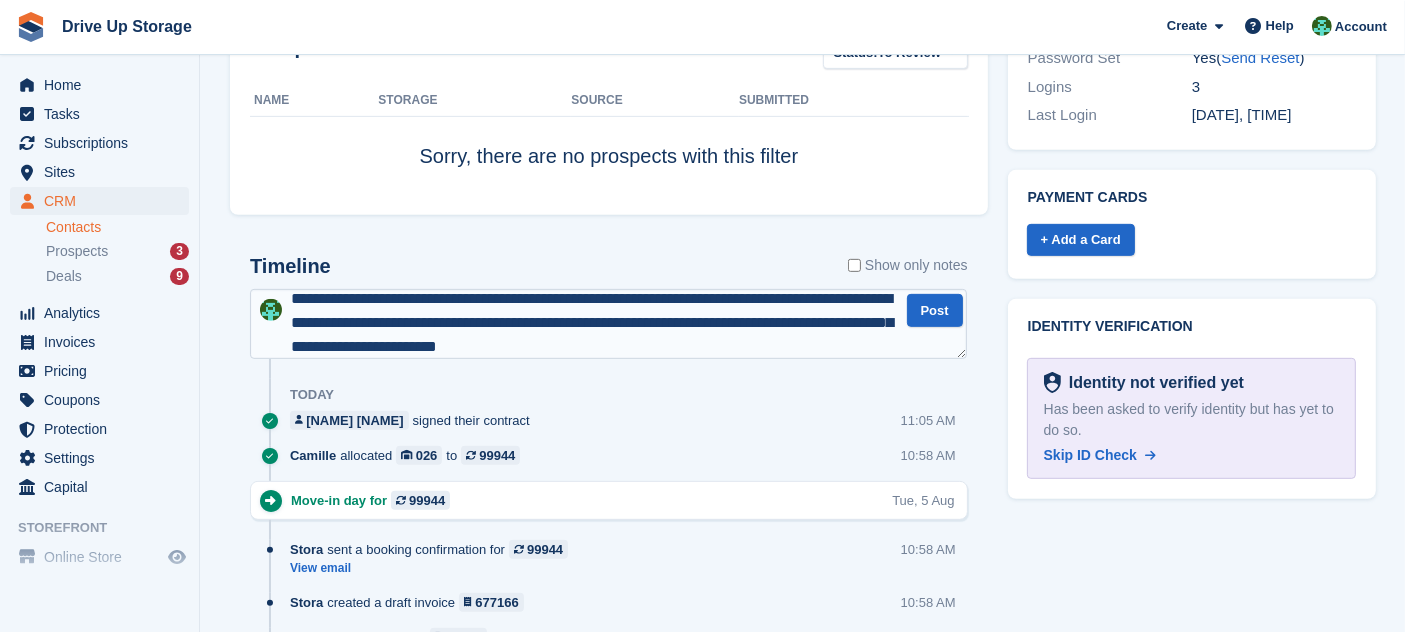 scroll, scrollTop: 0, scrollLeft: 0, axis: both 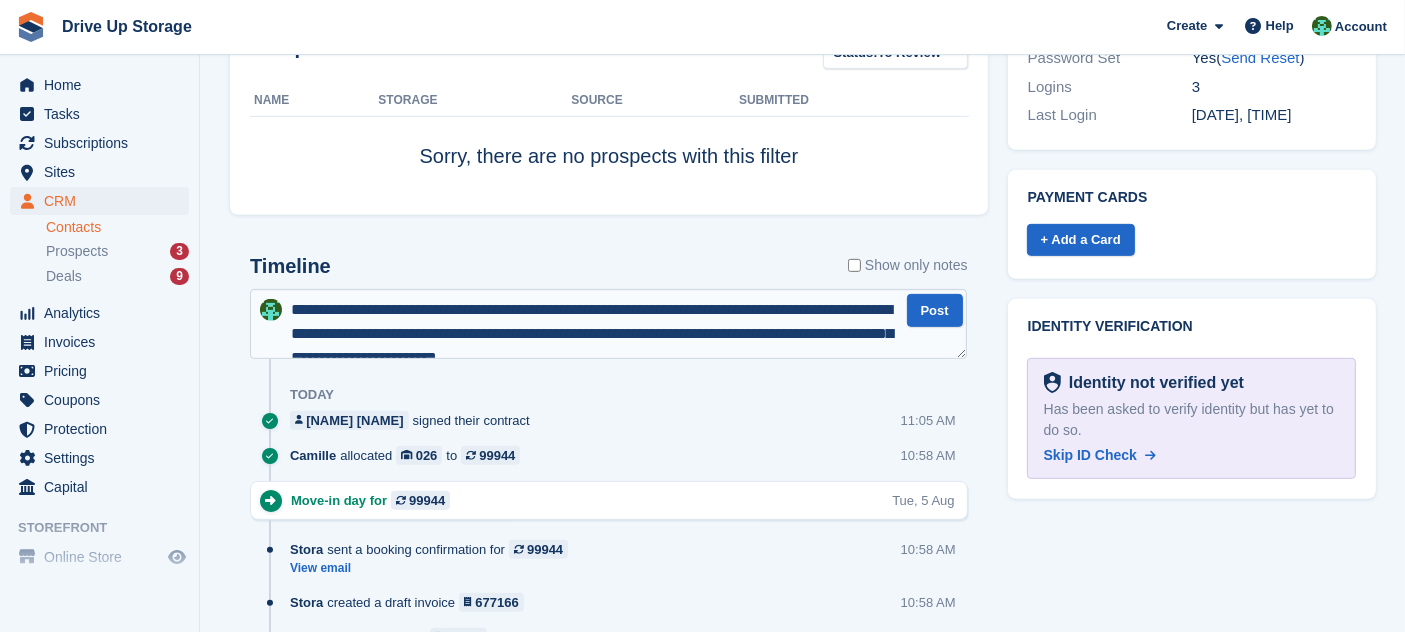 type 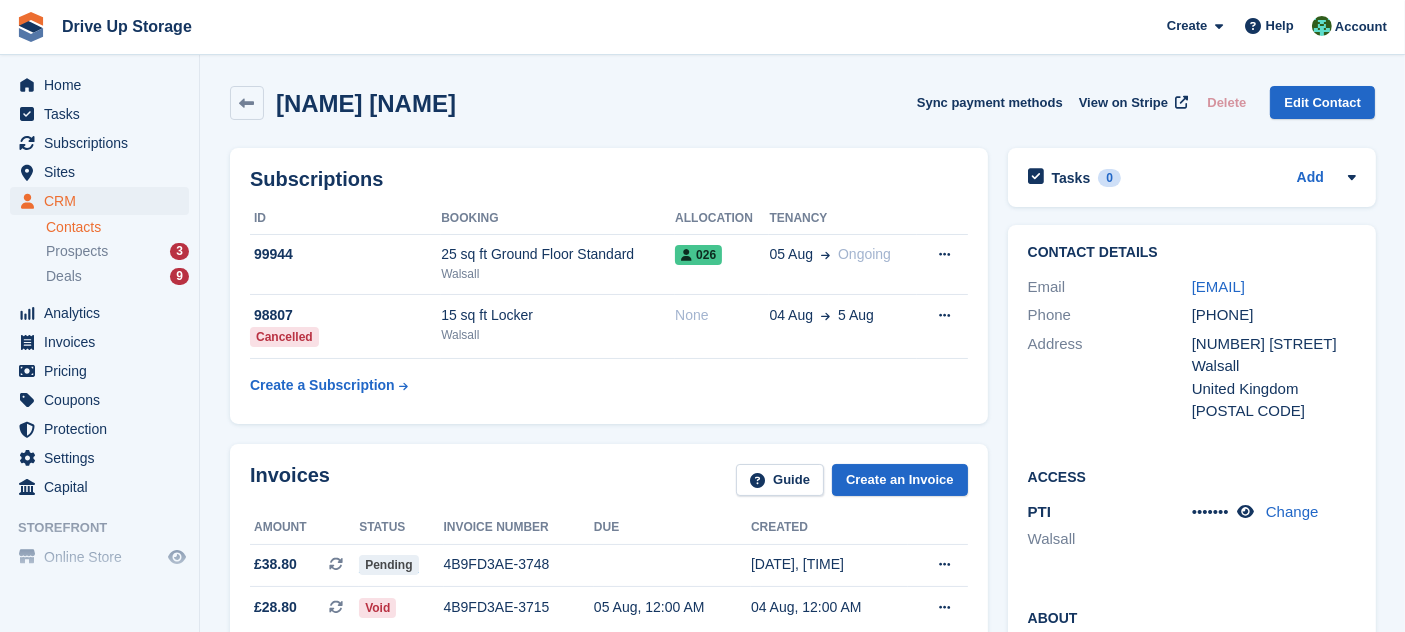 scroll, scrollTop: 222, scrollLeft: 0, axis: vertical 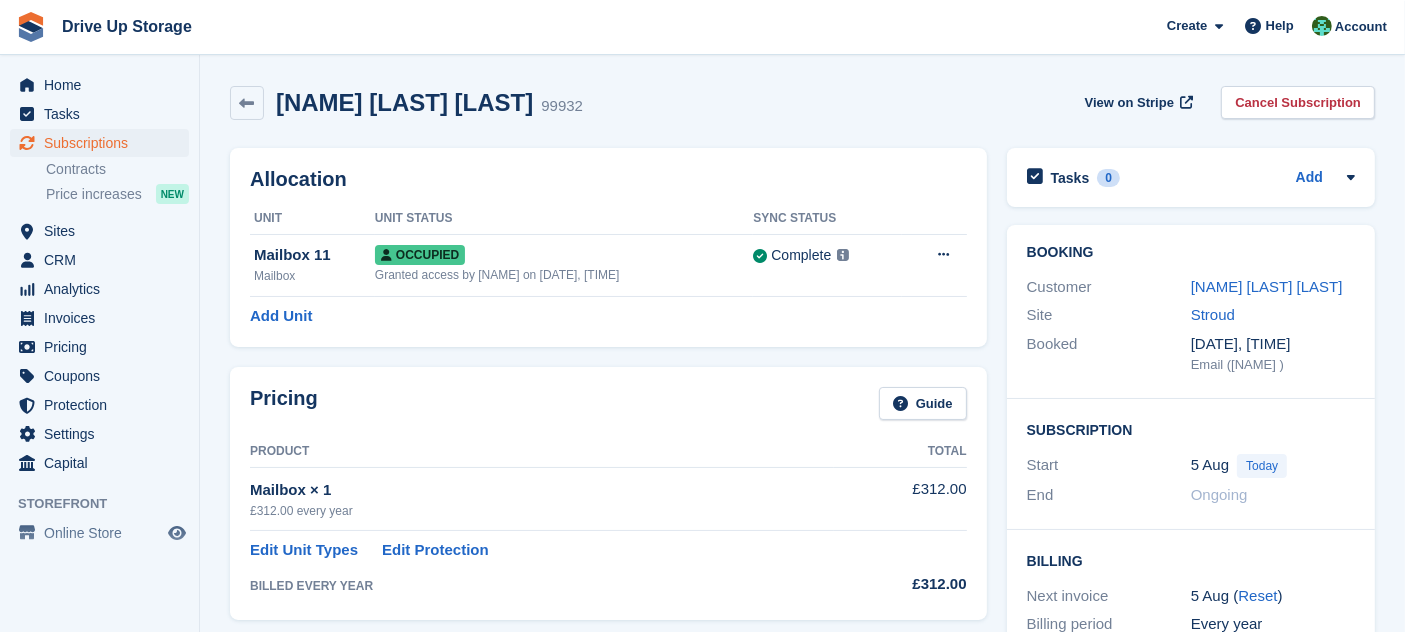 click on "Jolyon Edward Bailey" at bounding box center (1267, 286) 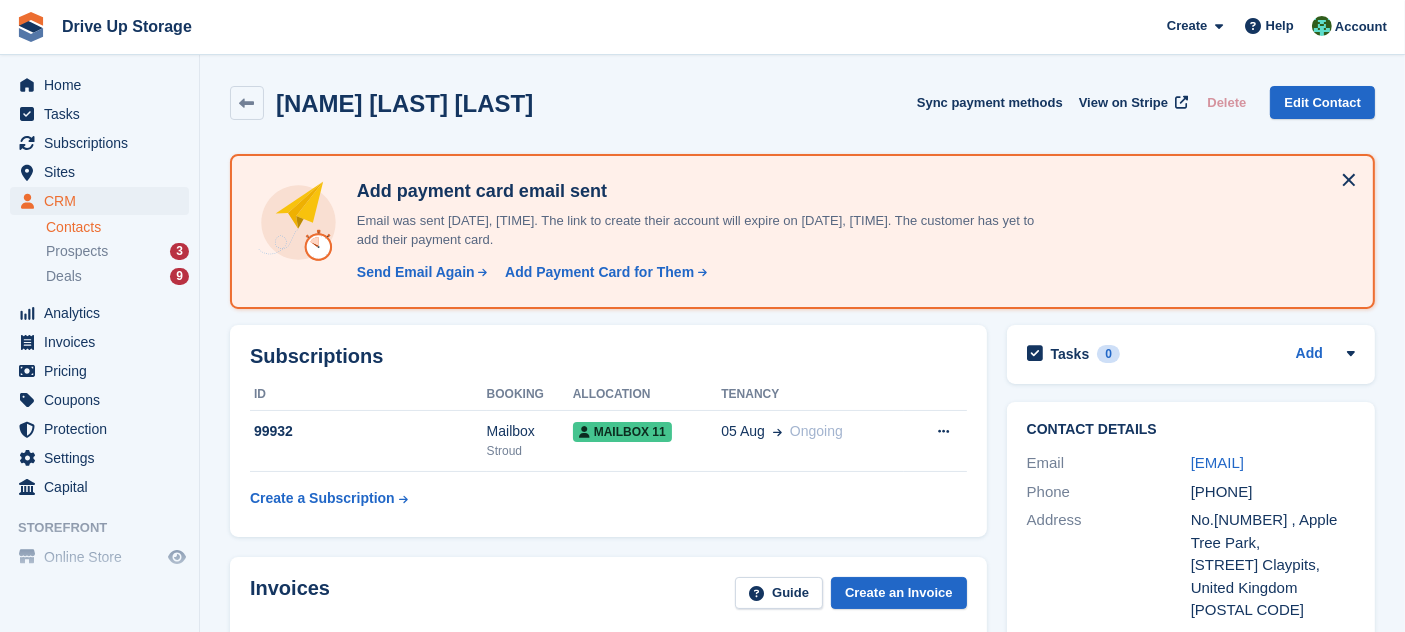 drag, startPoint x: 1352, startPoint y: 467, endPoint x: 1151, endPoint y: 469, distance: 201.00995 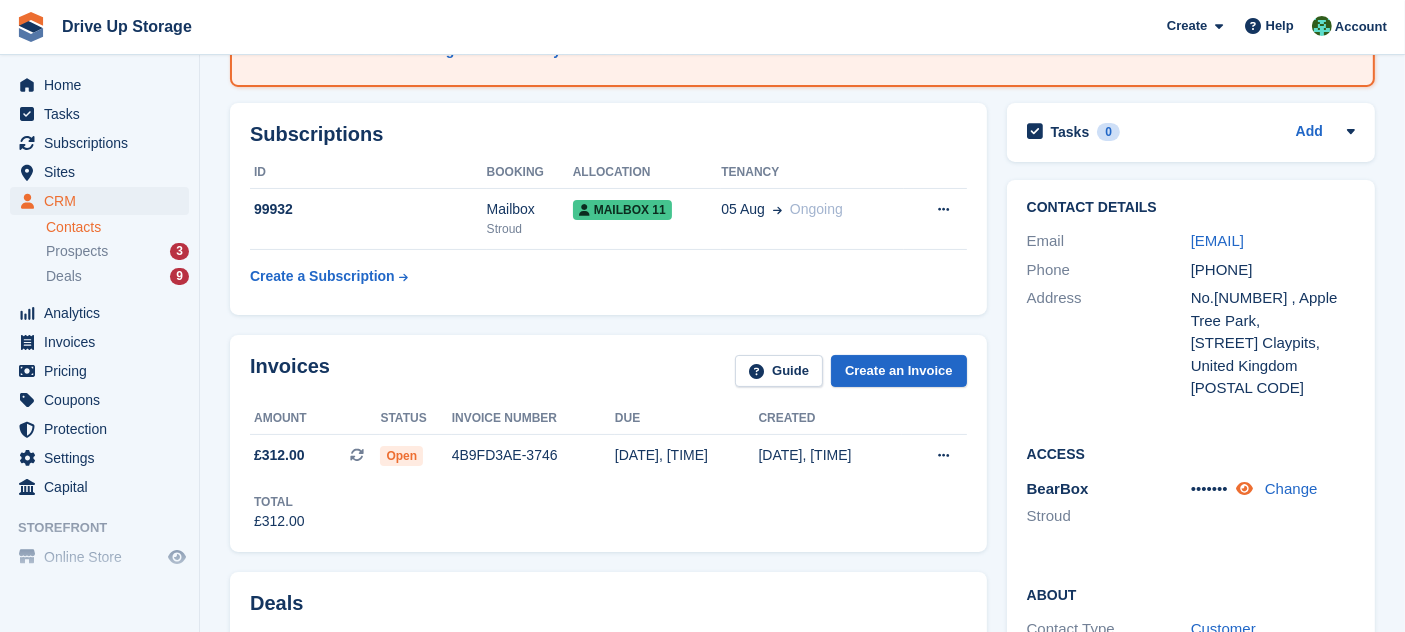 click at bounding box center [1244, 488] 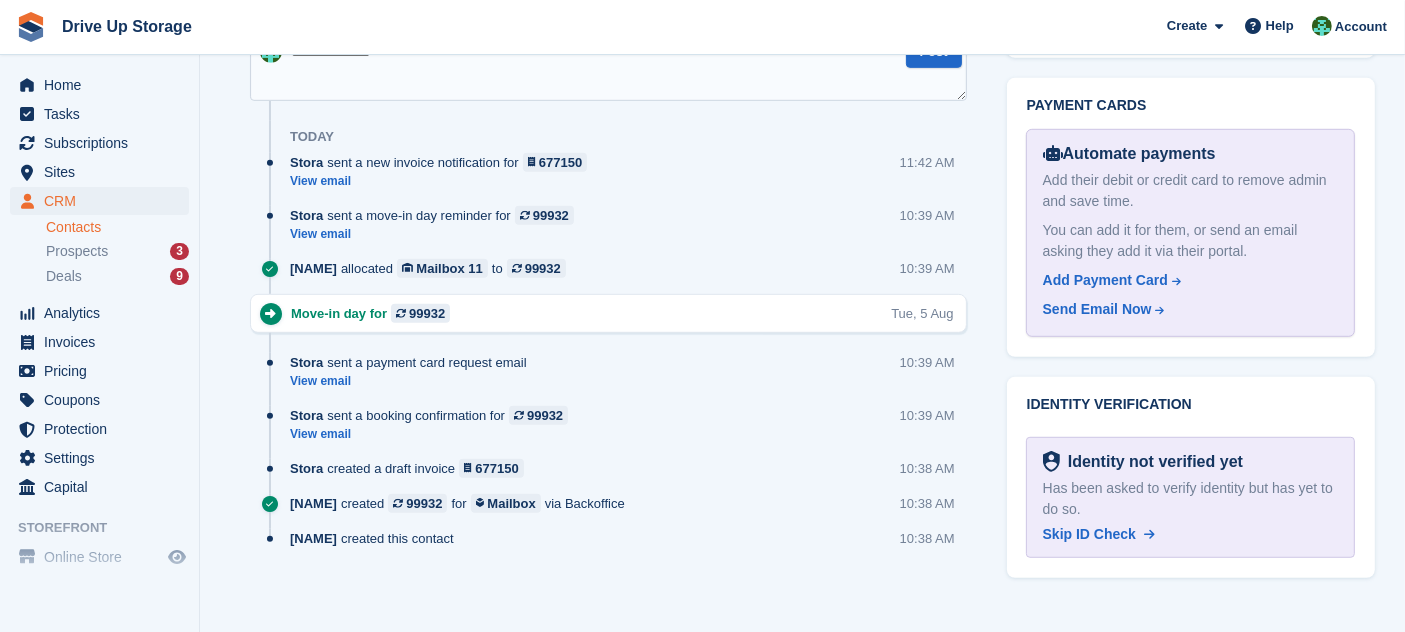scroll, scrollTop: 957, scrollLeft: 0, axis: vertical 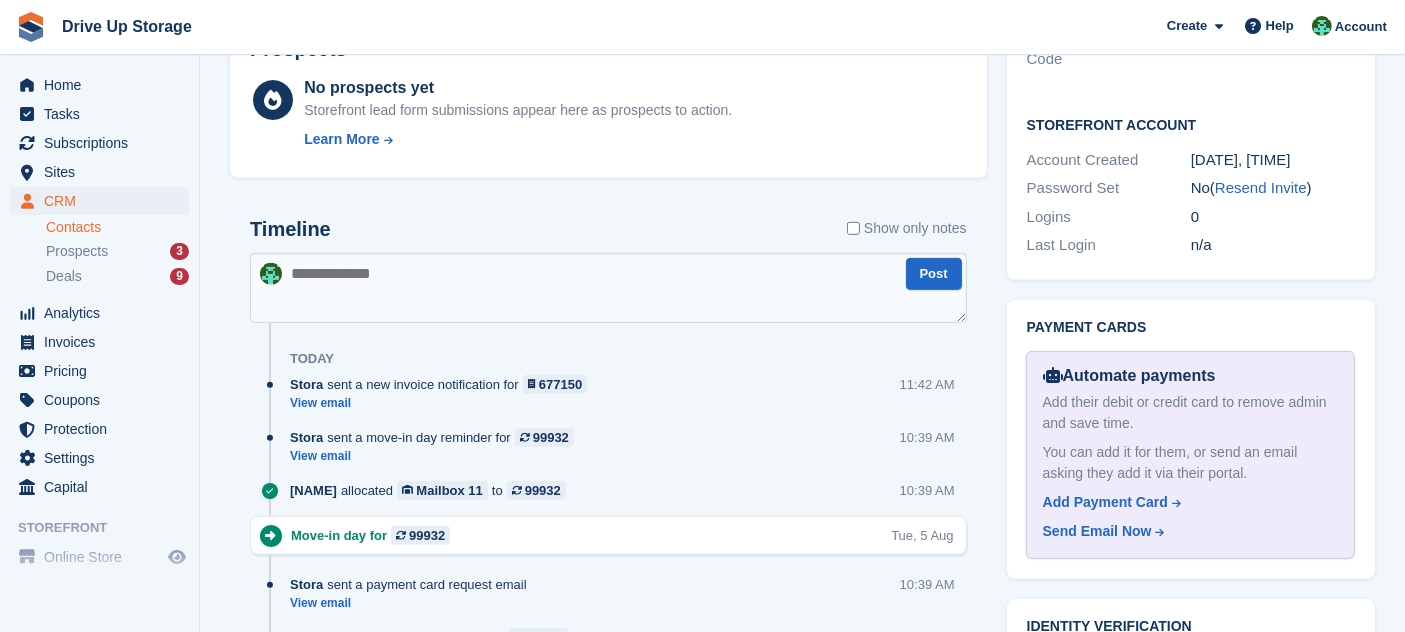 click at bounding box center (608, 288) 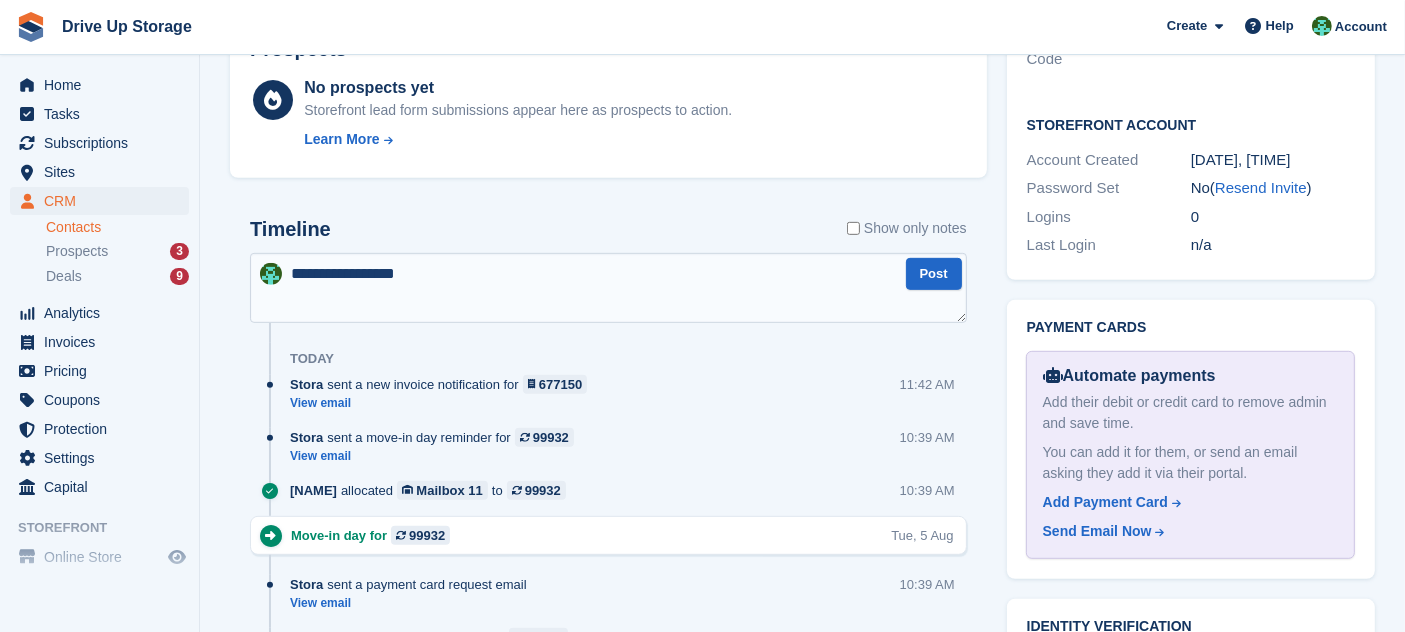 type on "**********" 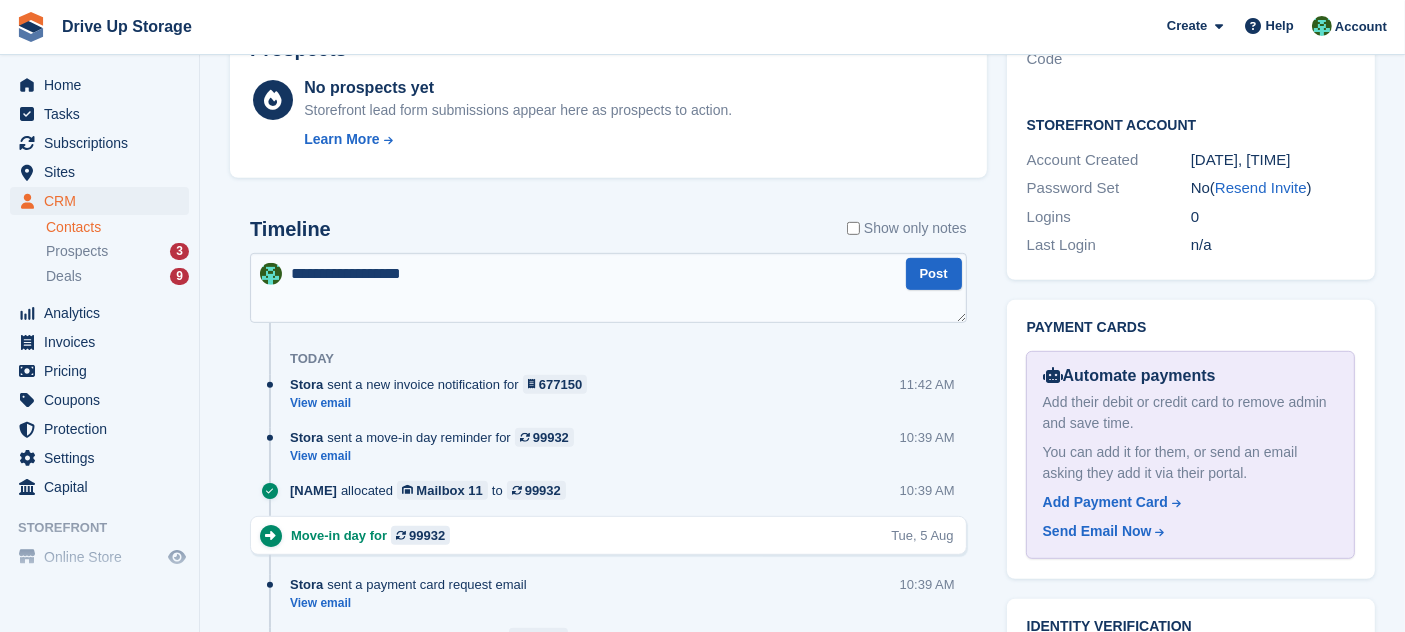 type 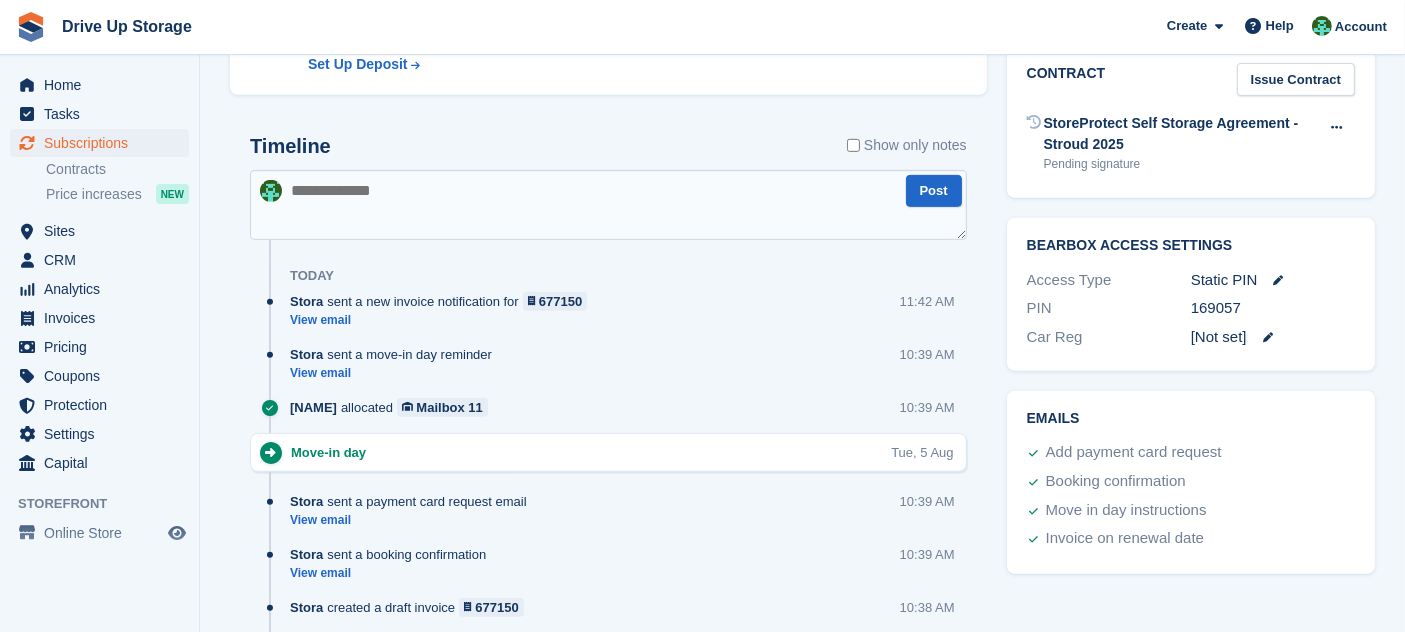 scroll, scrollTop: 0, scrollLeft: 0, axis: both 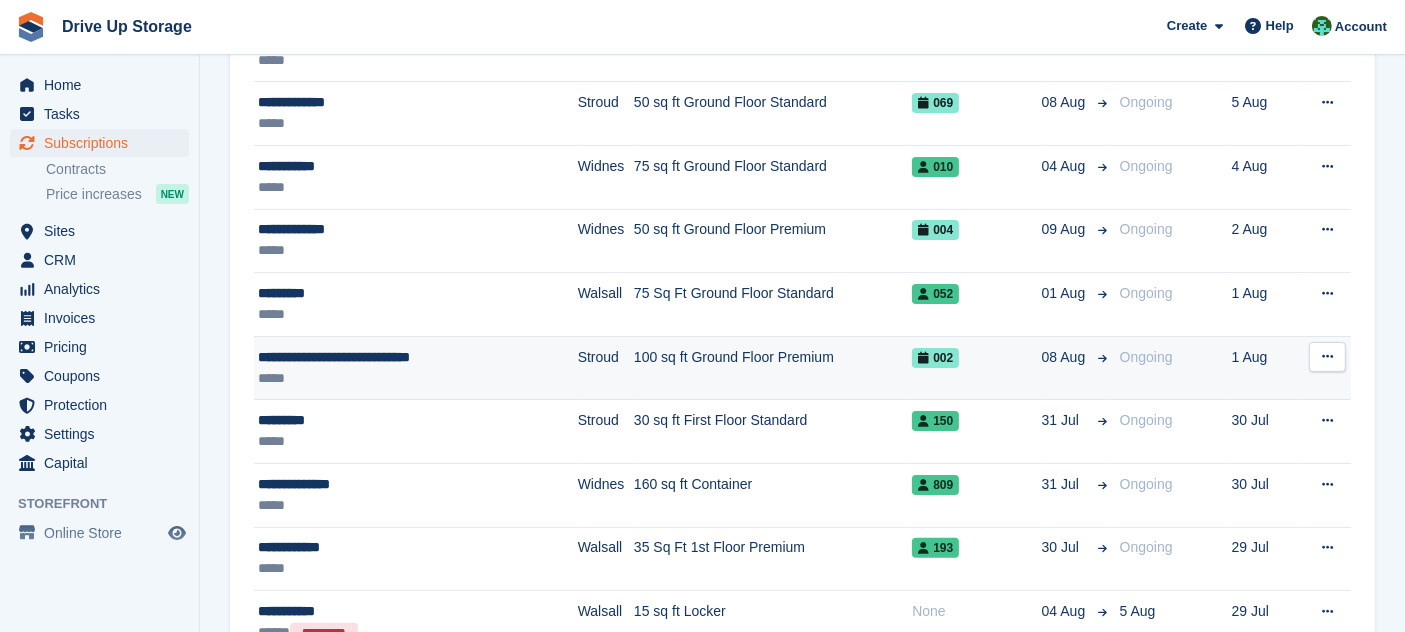 click on "100 sq ft Ground Floor Premium" at bounding box center (773, 368) 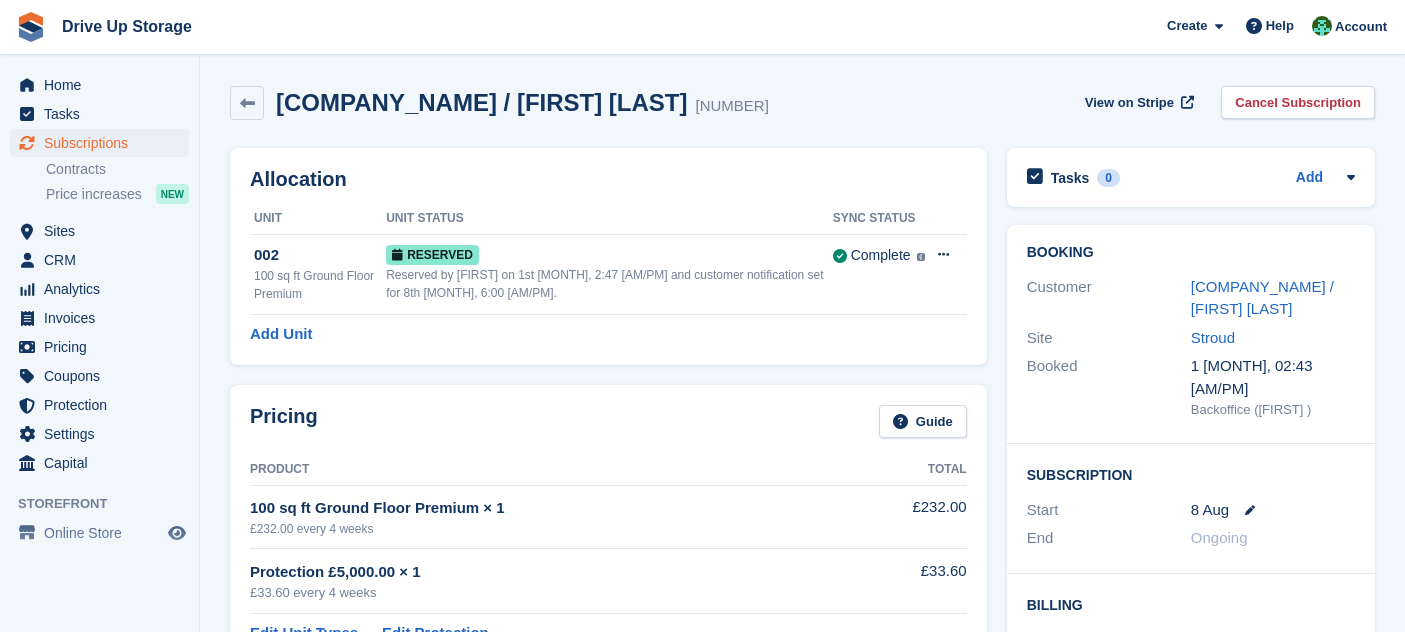 scroll, scrollTop: 0, scrollLeft: 0, axis: both 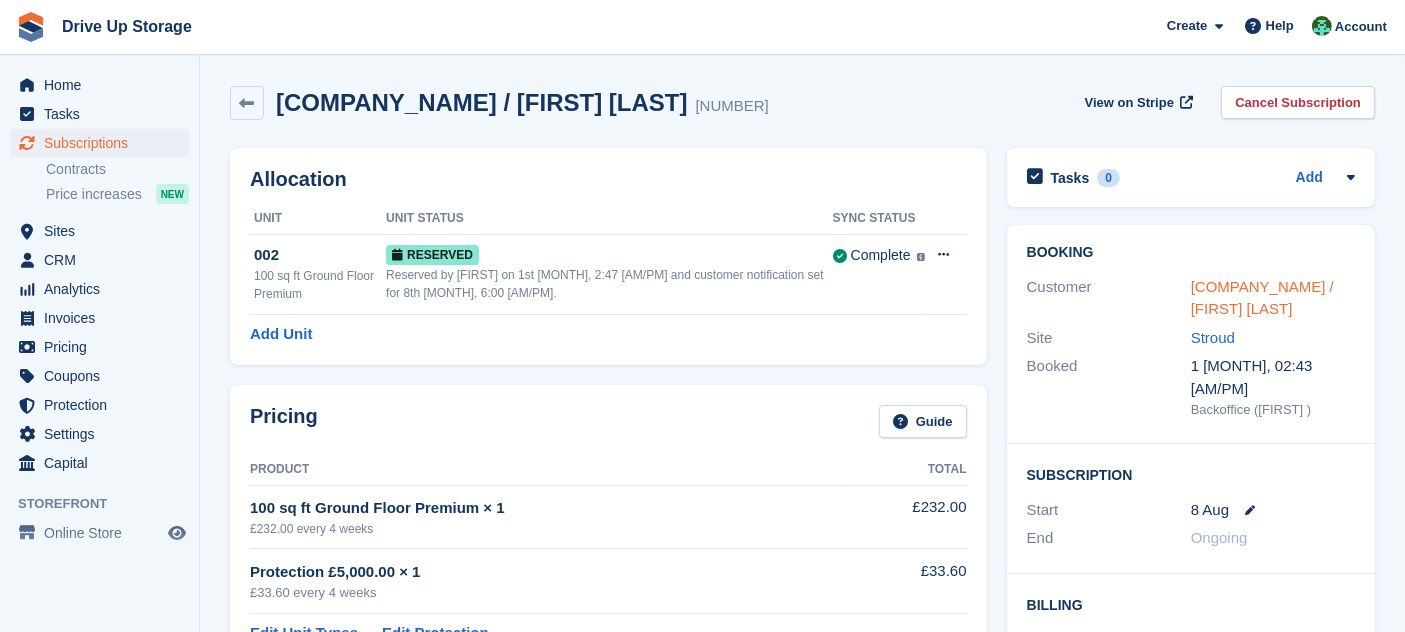 click on "[COMPANY_NAME] / [FIRST] [LAST]" at bounding box center (1262, 298) 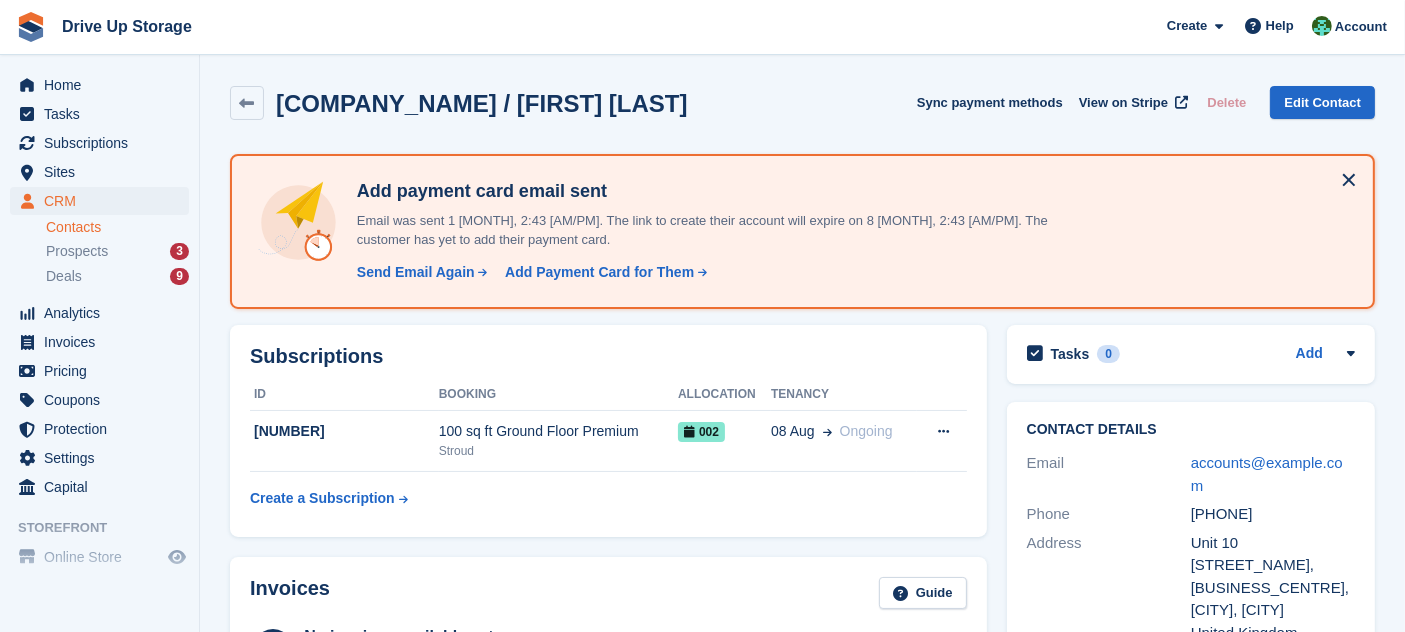 scroll, scrollTop: 222, scrollLeft: 0, axis: vertical 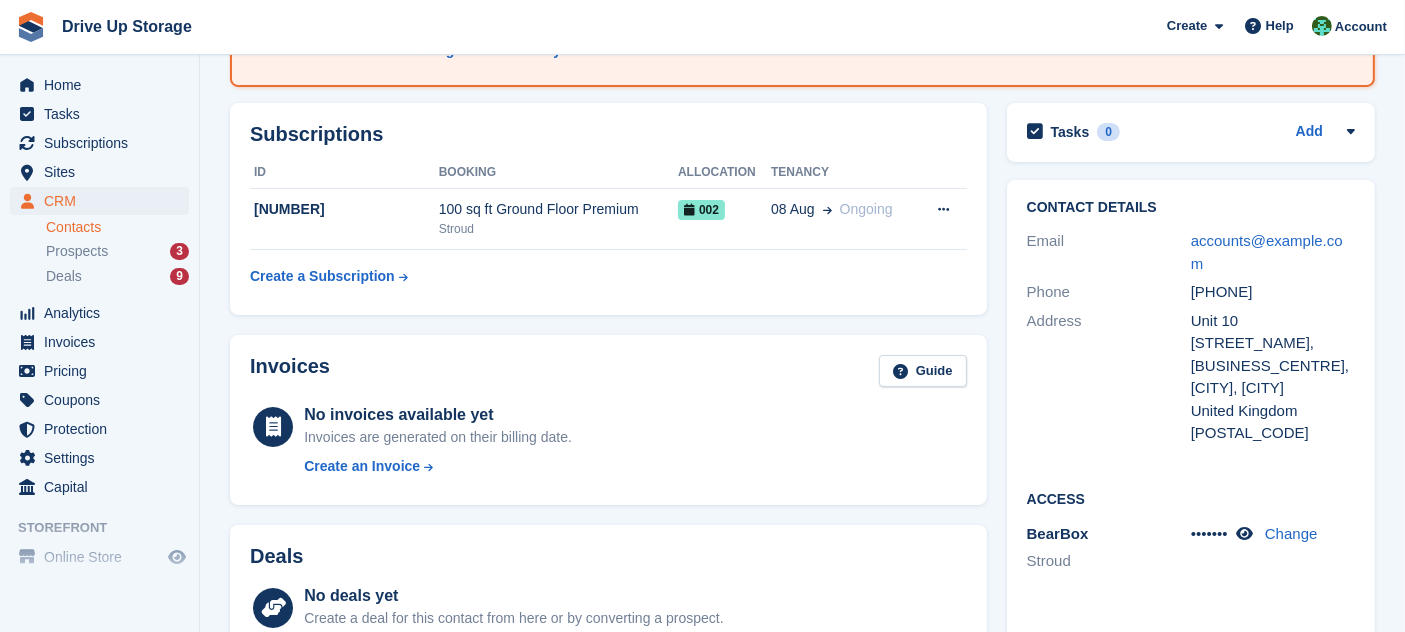 drag, startPoint x: 1254, startPoint y: 270, endPoint x: 1182, endPoint y: 239, distance: 78.39005 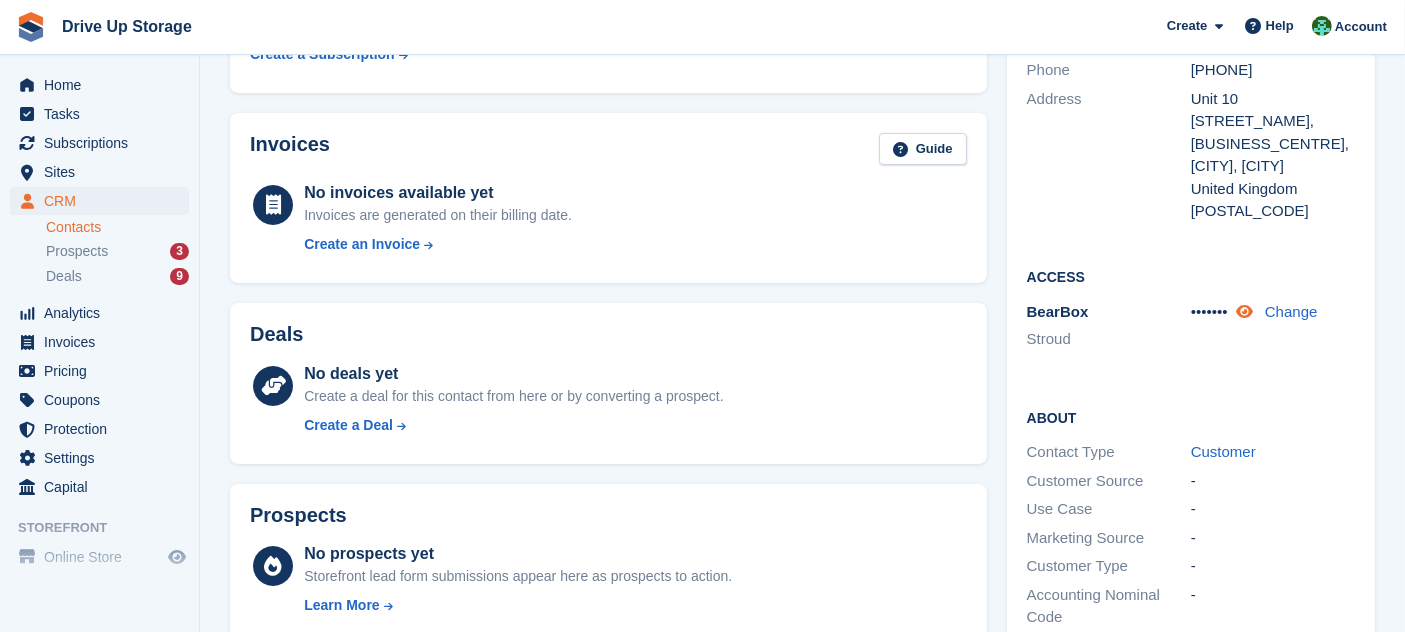 click at bounding box center (1244, 311) 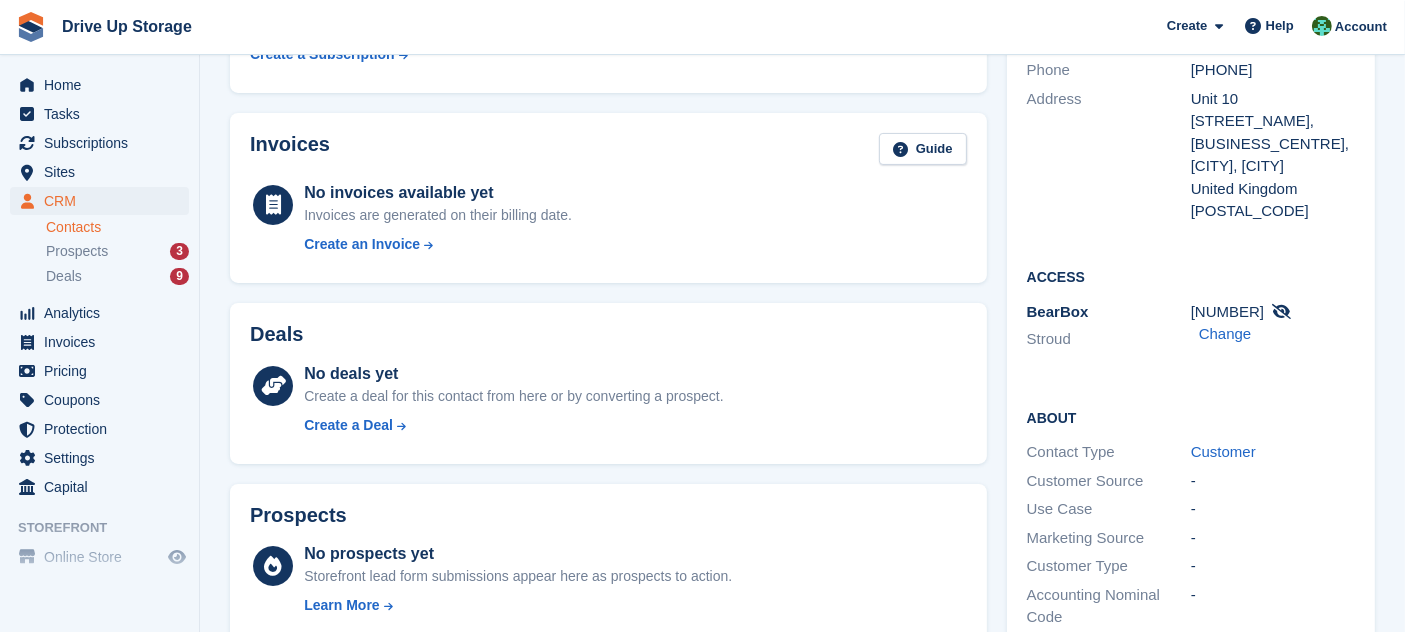 scroll, scrollTop: 222, scrollLeft: 0, axis: vertical 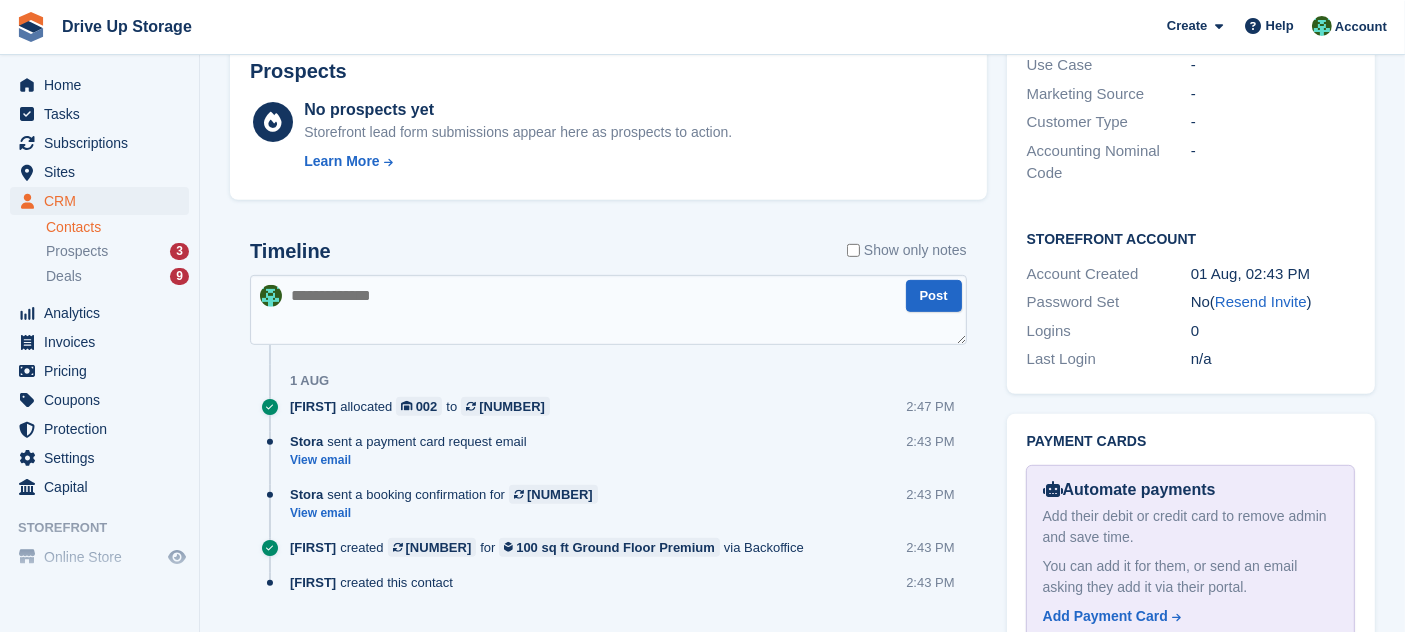 click at bounding box center [608, 310] 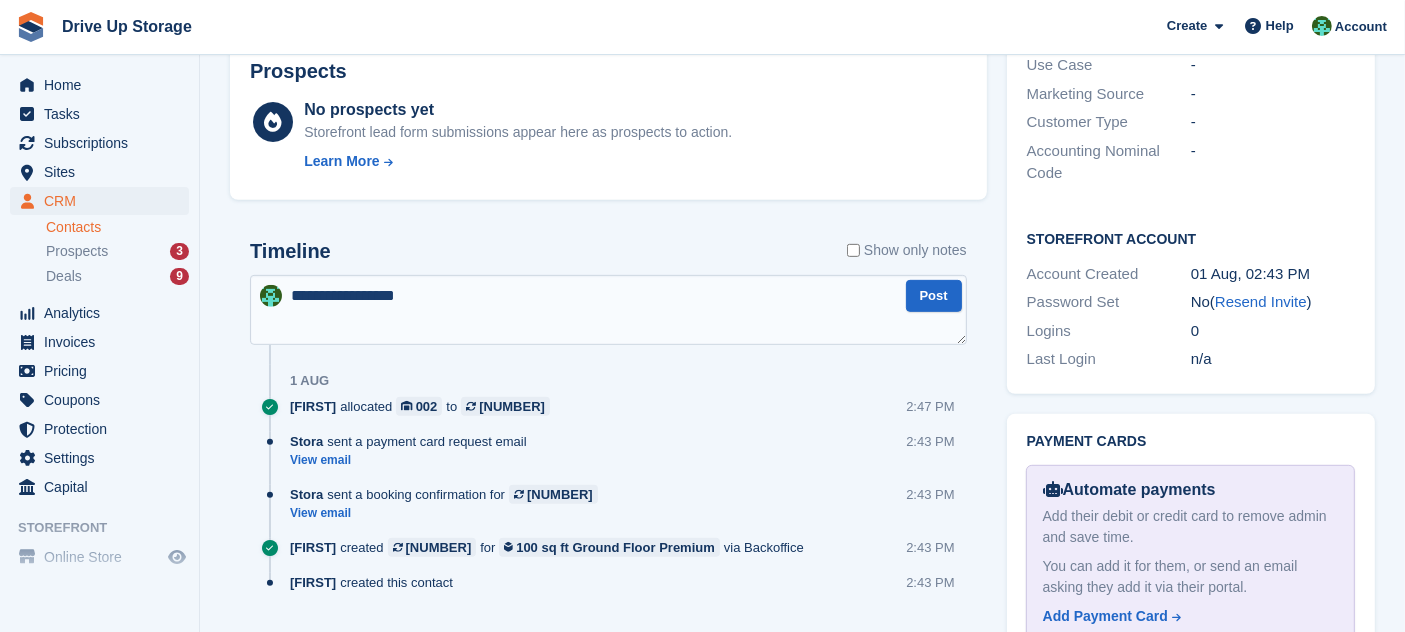 type on "**********" 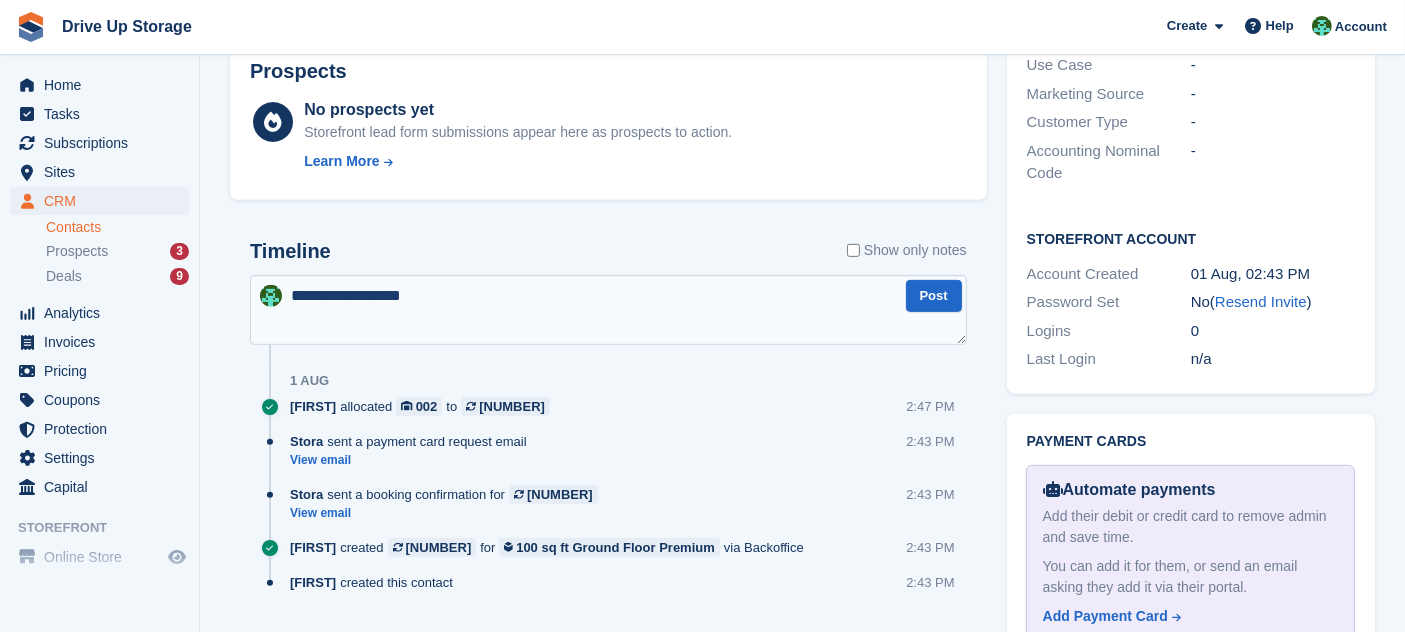 type 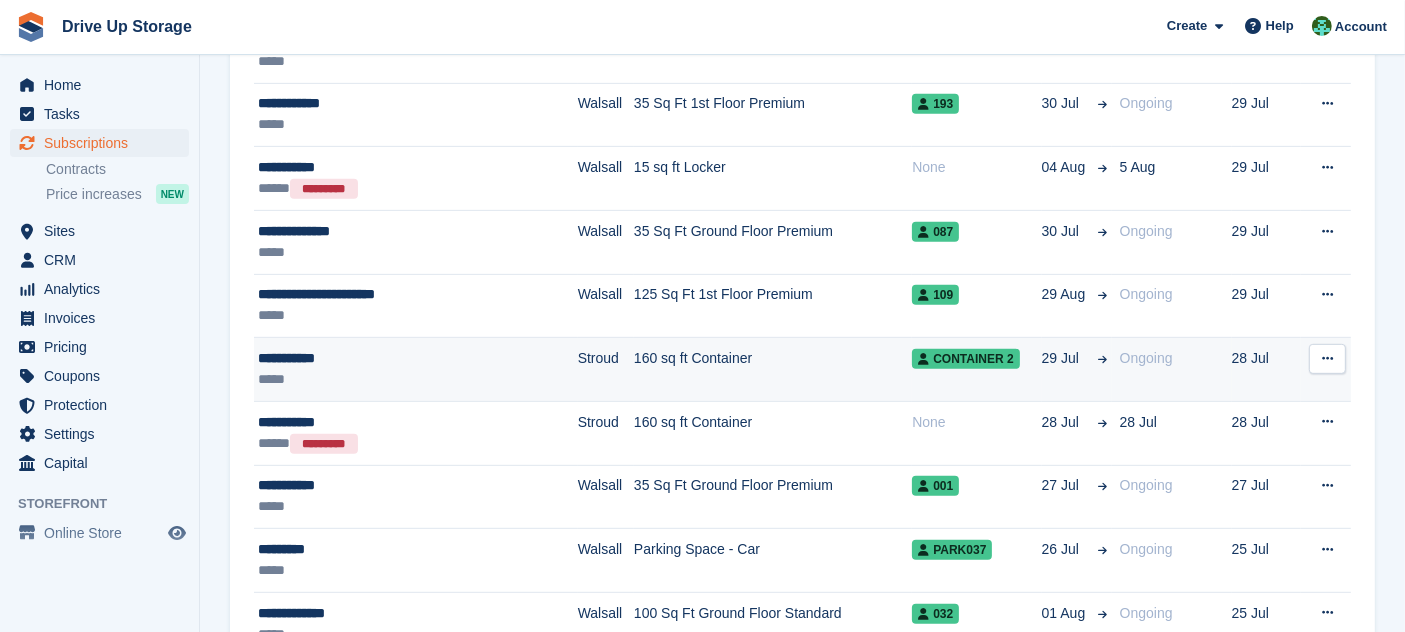 scroll, scrollTop: 666, scrollLeft: 0, axis: vertical 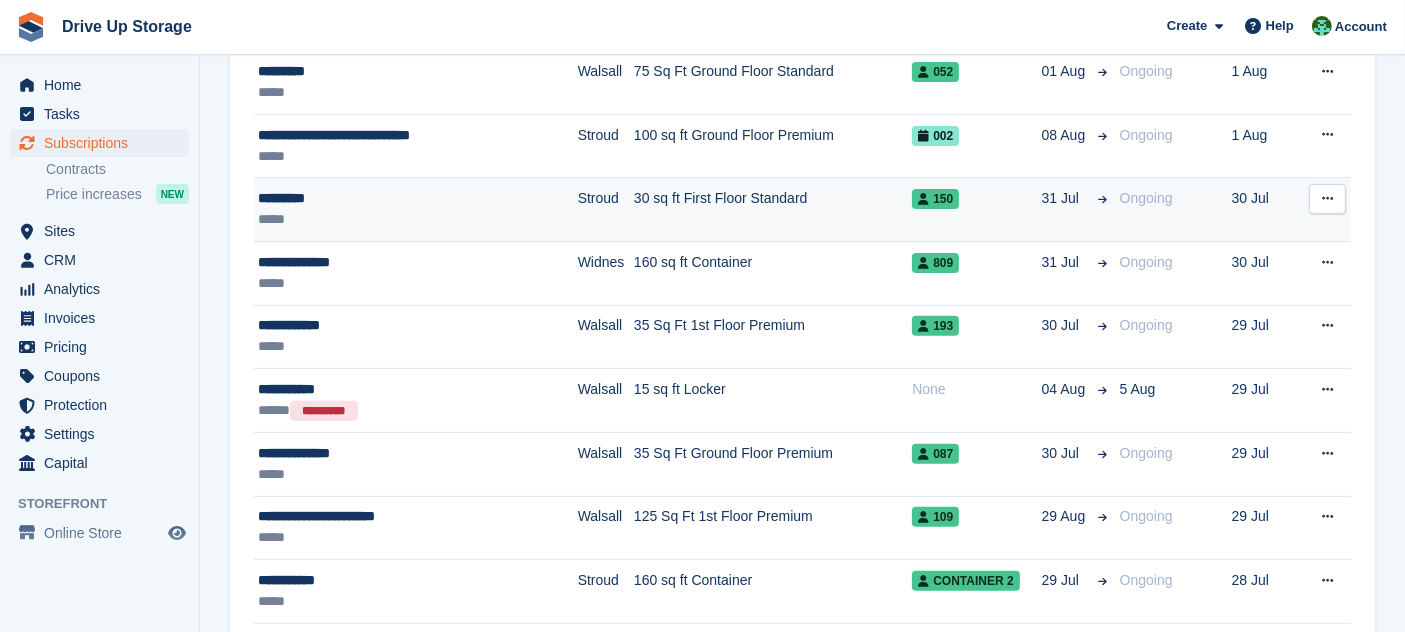 click on "30 sq ft First Floor Standard" at bounding box center (773, 210) 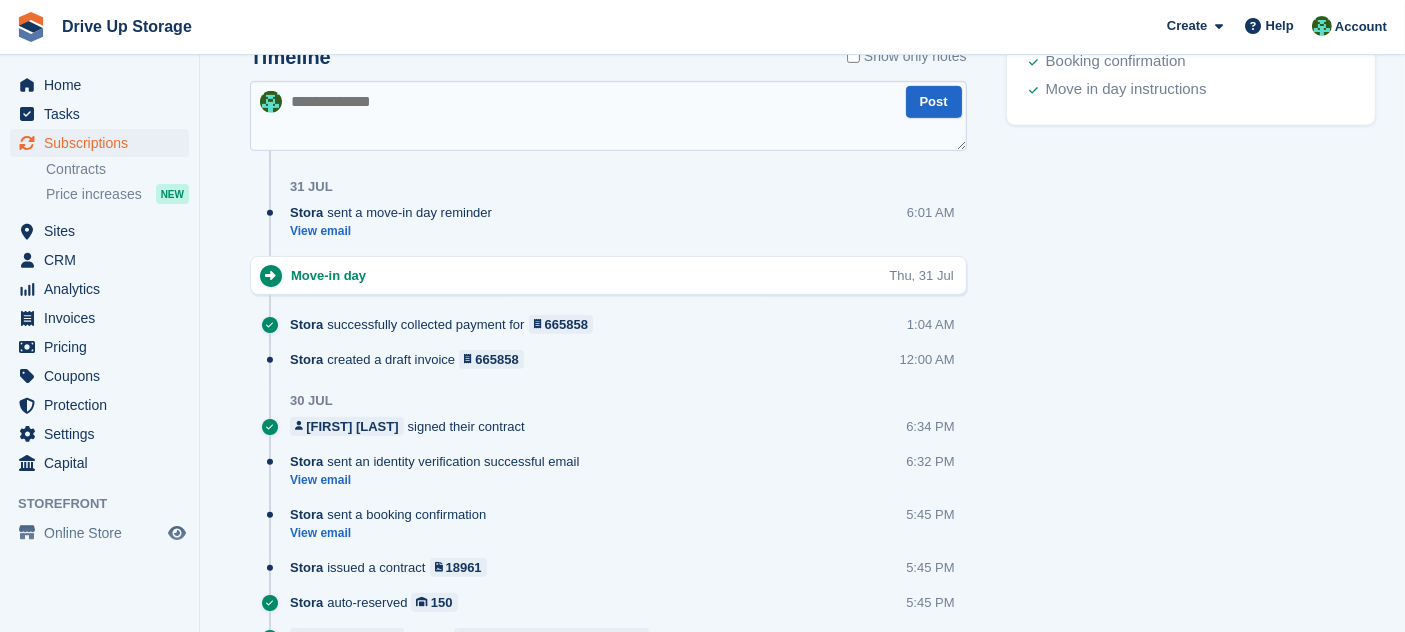 scroll, scrollTop: 0, scrollLeft: 0, axis: both 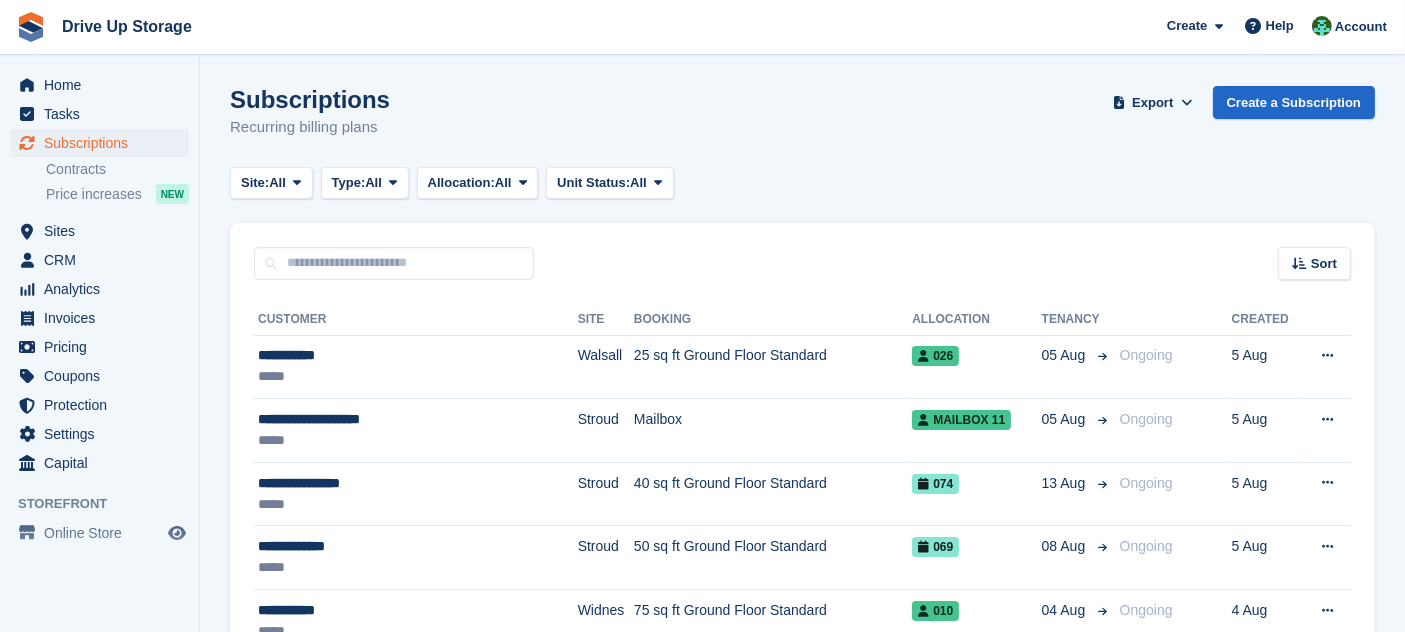 click on "Sort
Sort by
Customer name
Date created
Move in date
Move out date
Created (oldest first)
Created (newest first)" at bounding box center [802, 251] 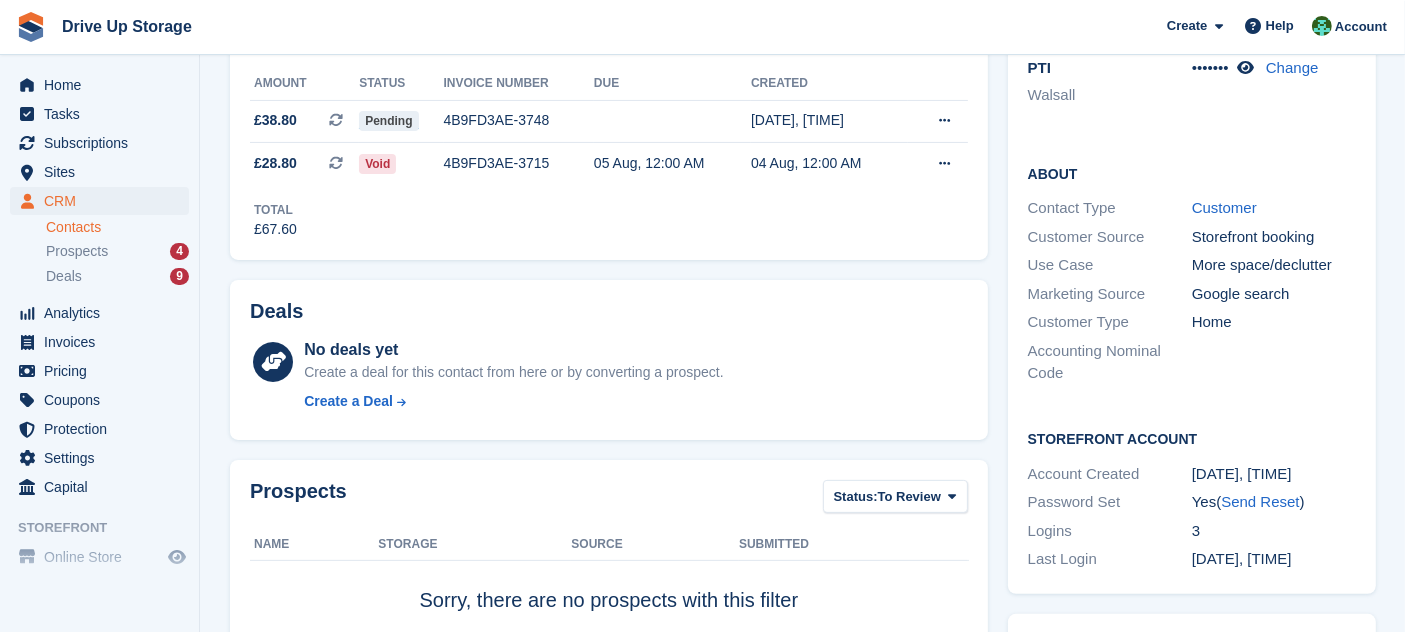 scroll, scrollTop: 0, scrollLeft: 0, axis: both 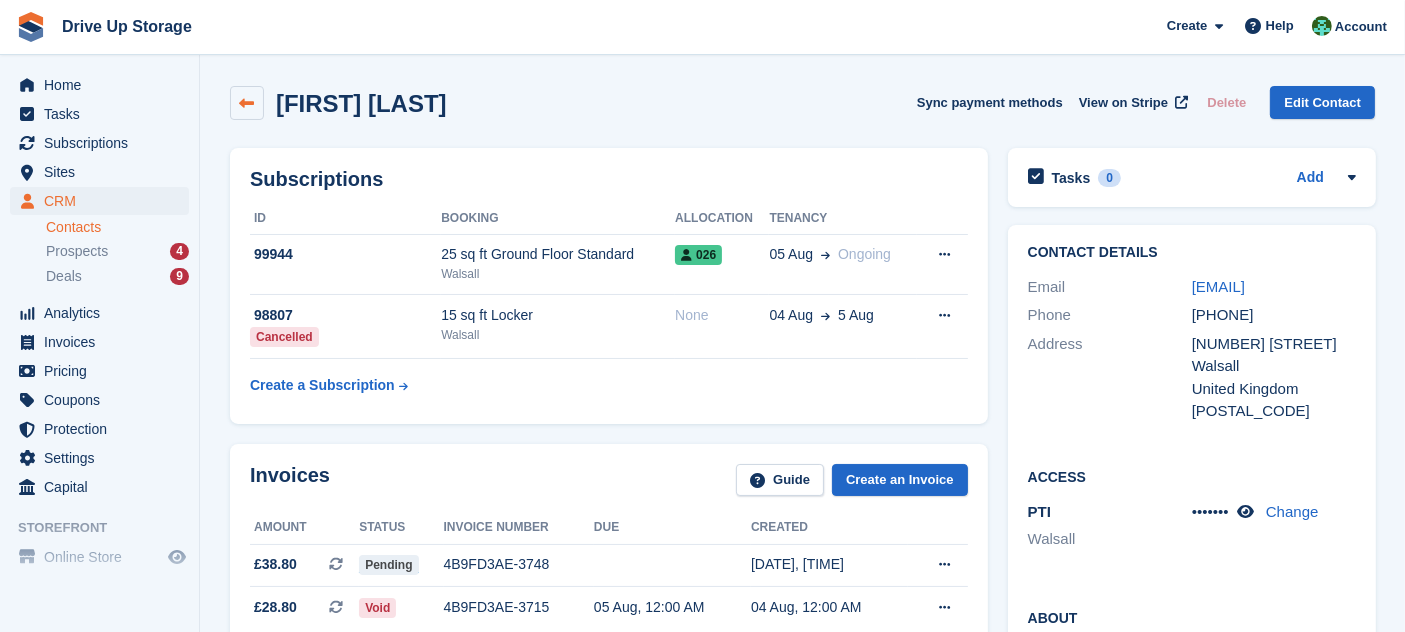 click at bounding box center [247, 103] 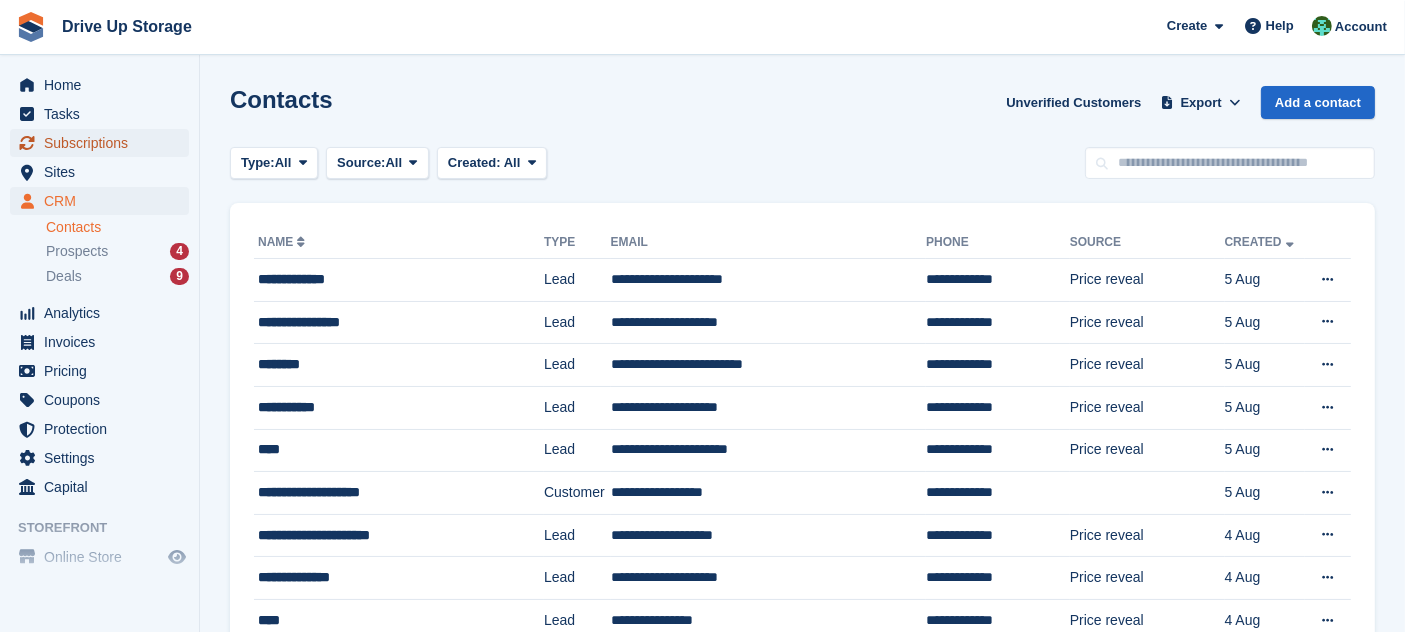 click on "Subscriptions" at bounding box center (104, 143) 